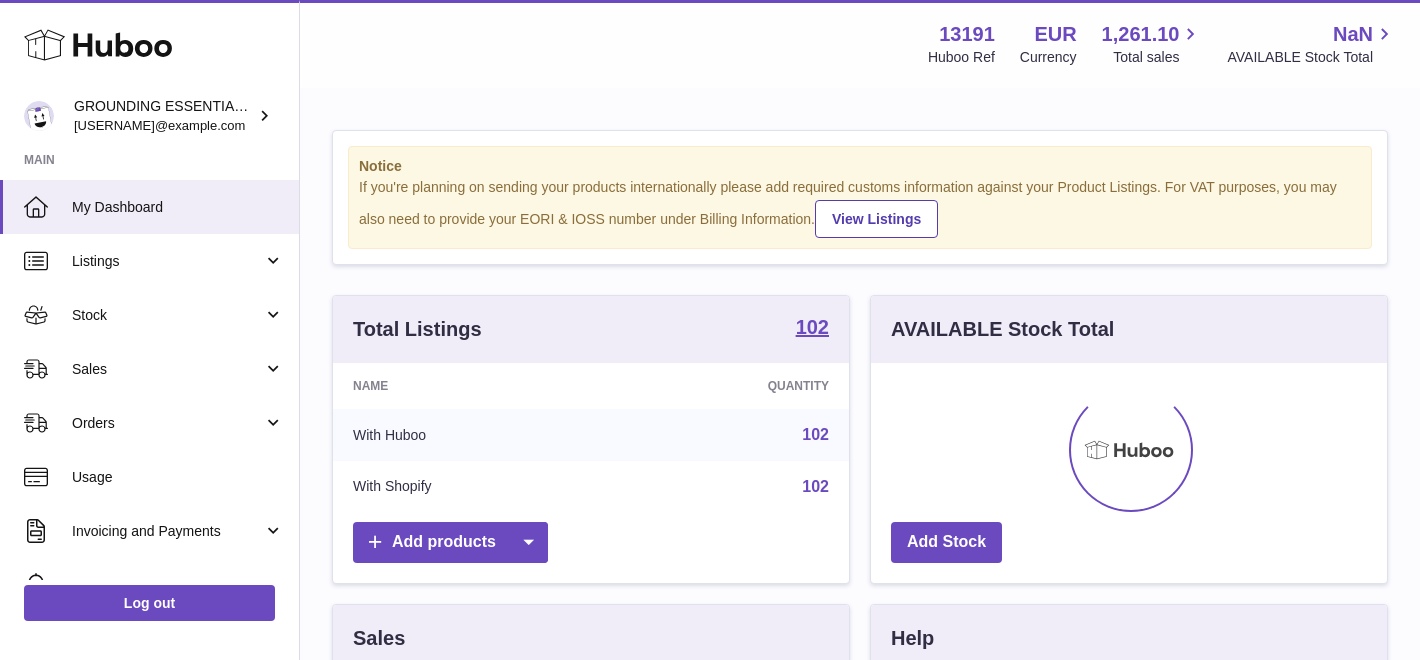 scroll, scrollTop: 0, scrollLeft: 0, axis: both 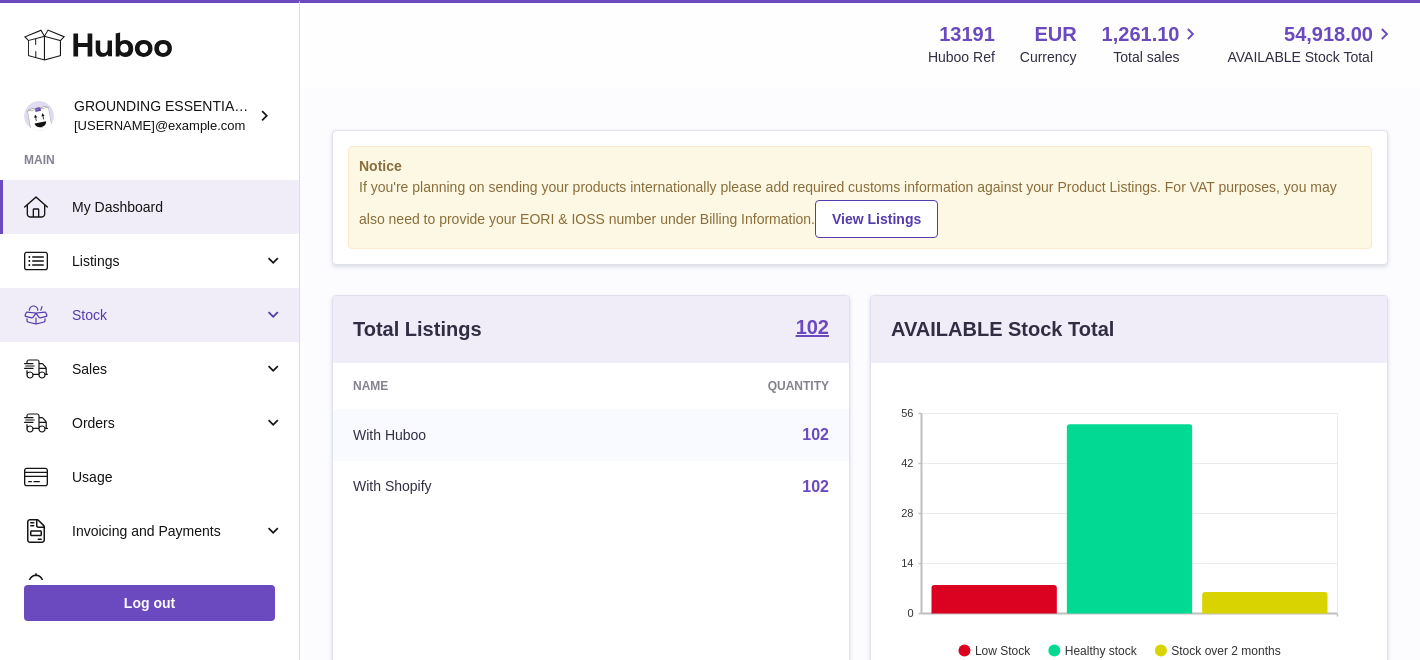 click on "Stock" at bounding box center [167, 315] 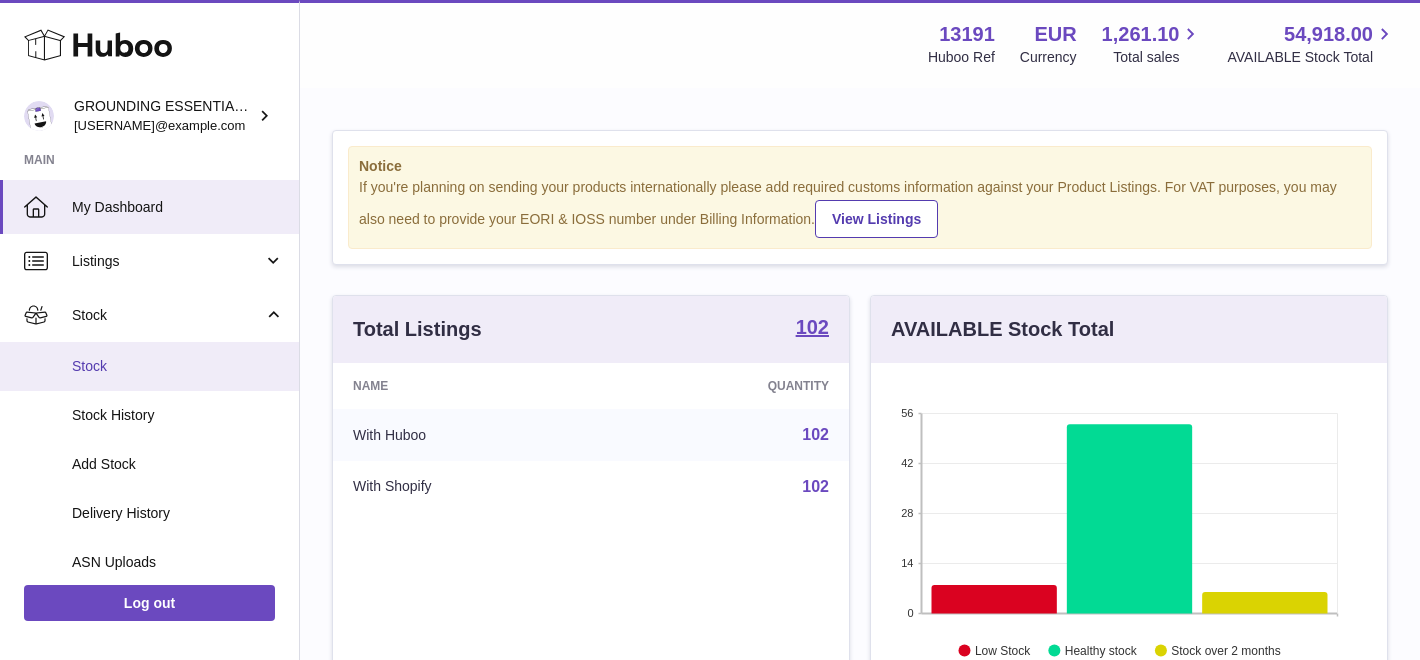 click on "Stock" at bounding box center (178, 366) 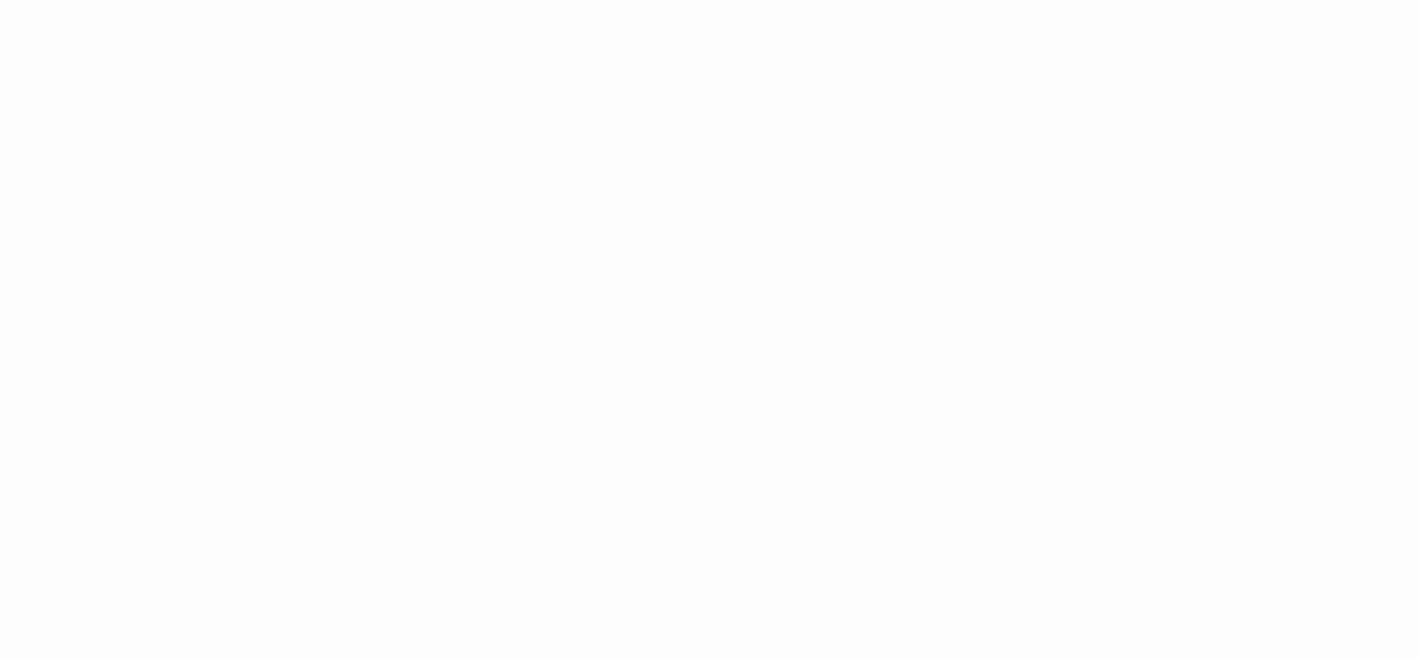 scroll, scrollTop: 0, scrollLeft: 0, axis: both 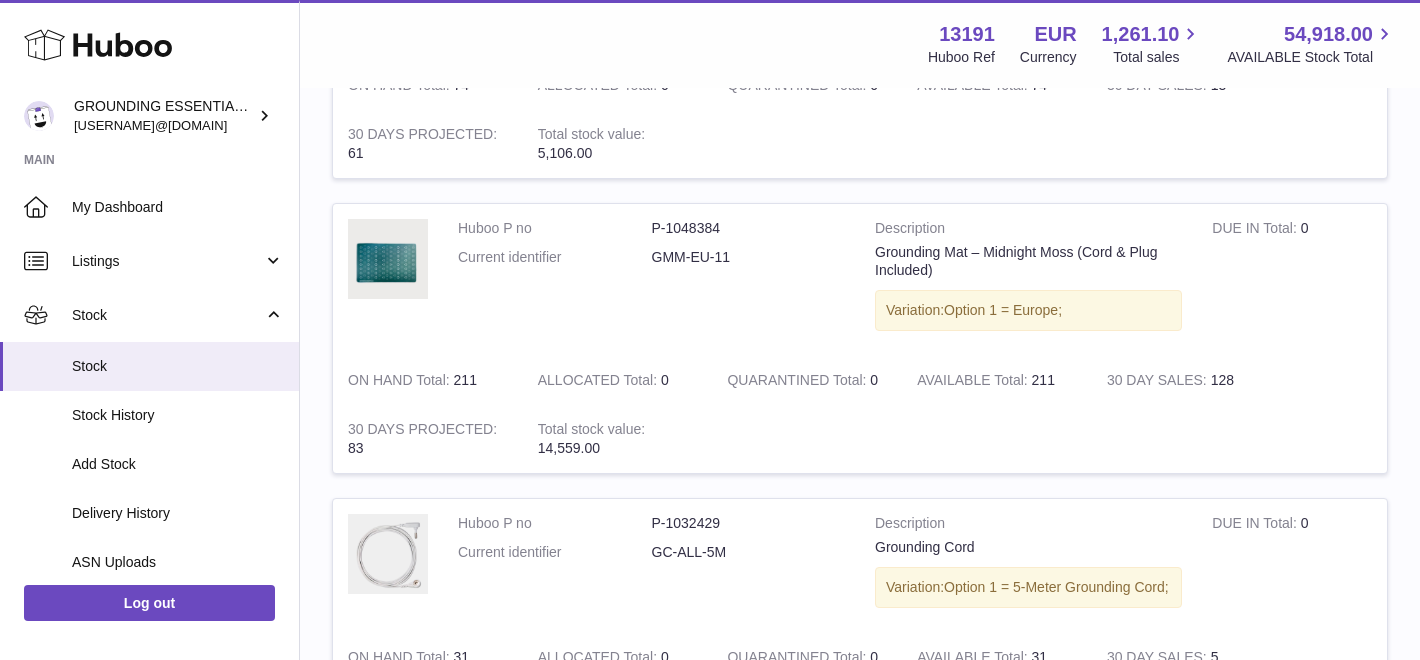 click on "30 DAY SALES
128" at bounding box center (1187, 380) 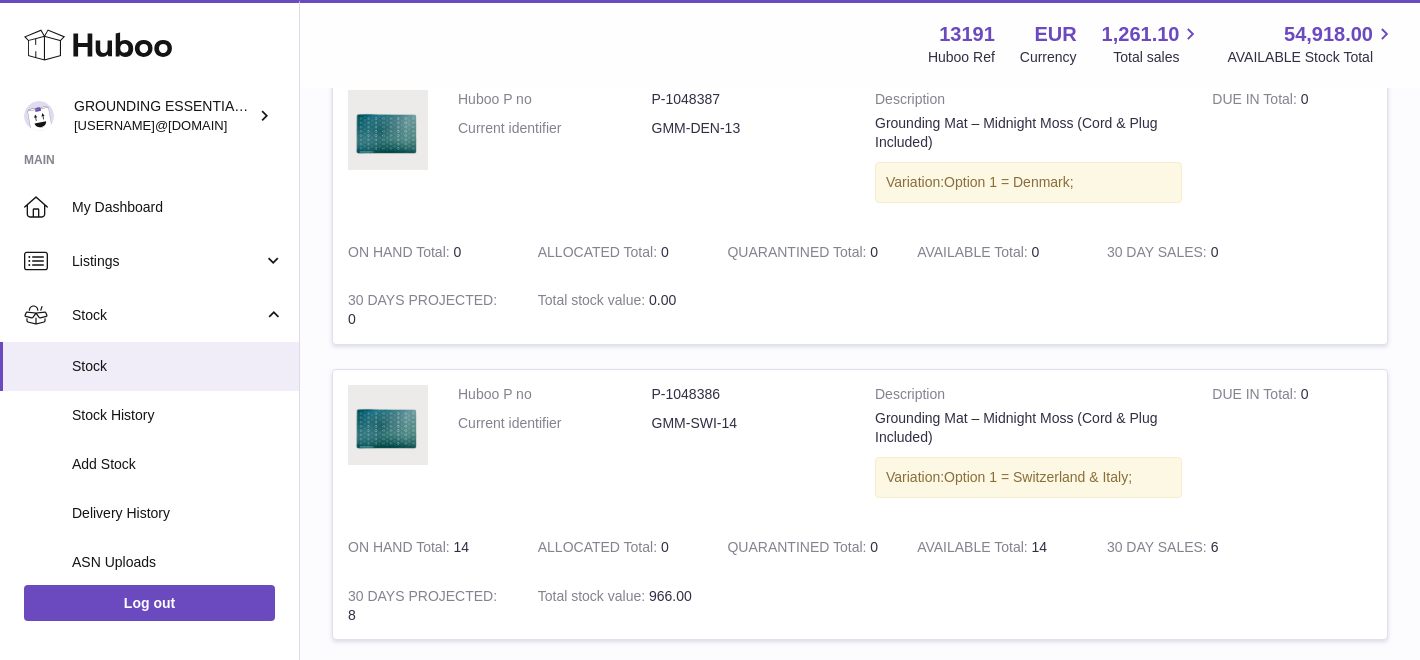 scroll, scrollTop: 280, scrollLeft: 0, axis: vertical 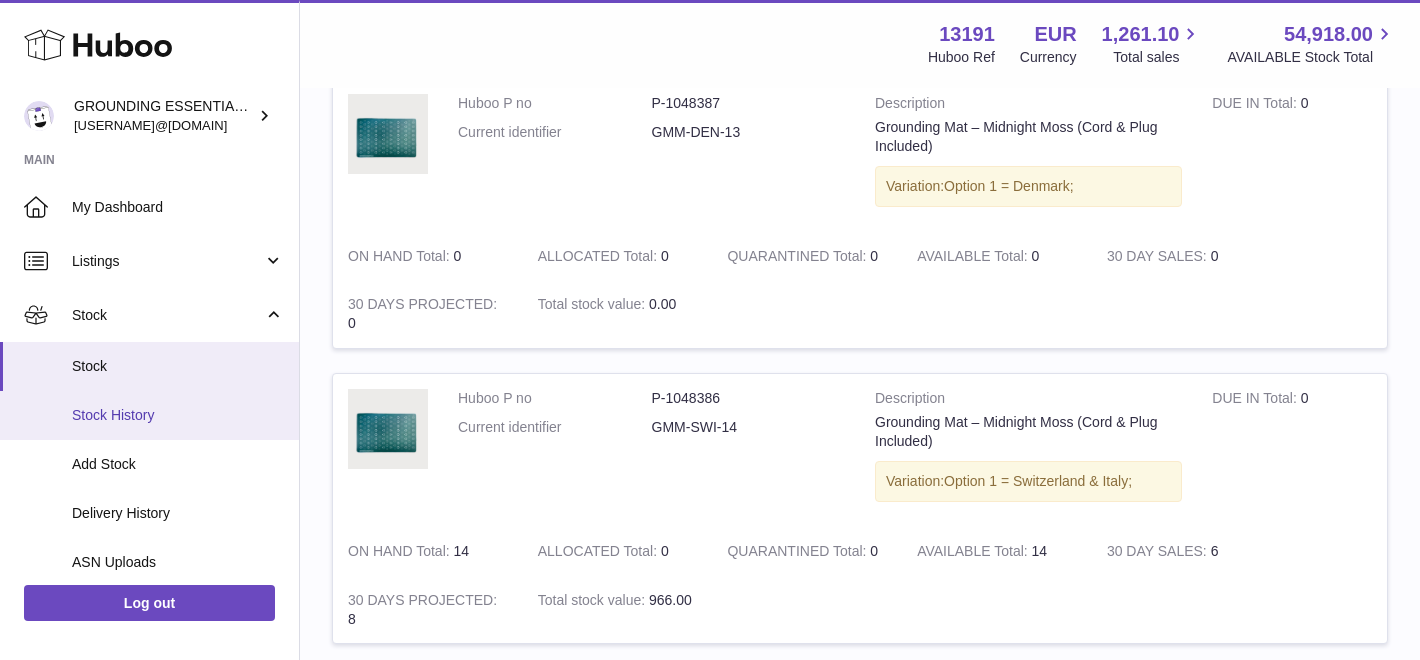 click on "Stock History" at bounding box center (178, 415) 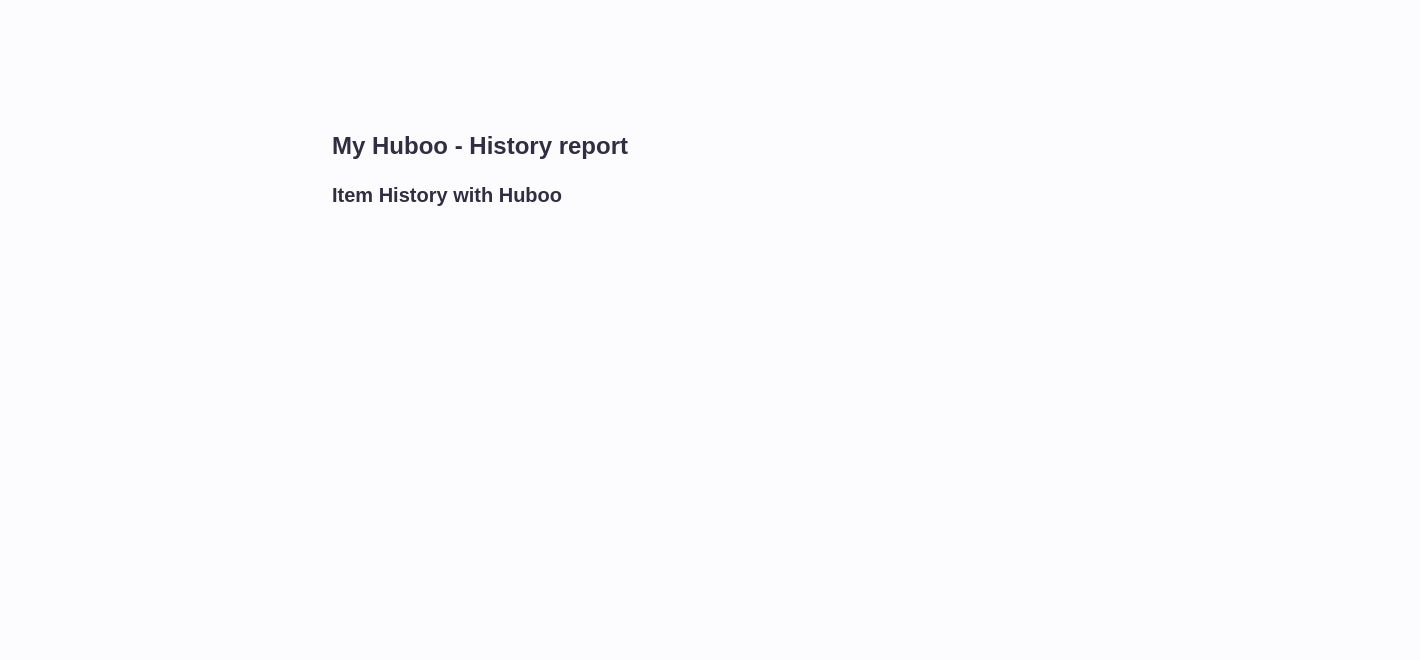scroll, scrollTop: 0, scrollLeft: 0, axis: both 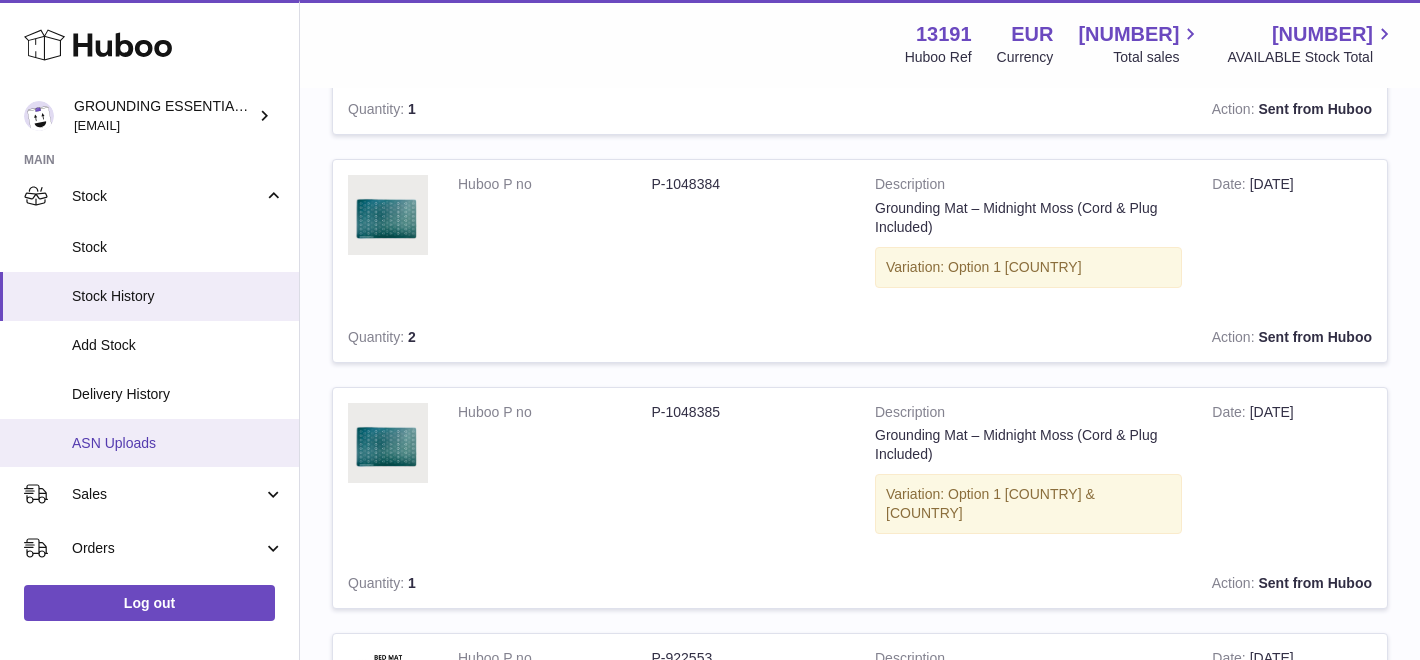 click on "ASN Uploads" at bounding box center (178, 443) 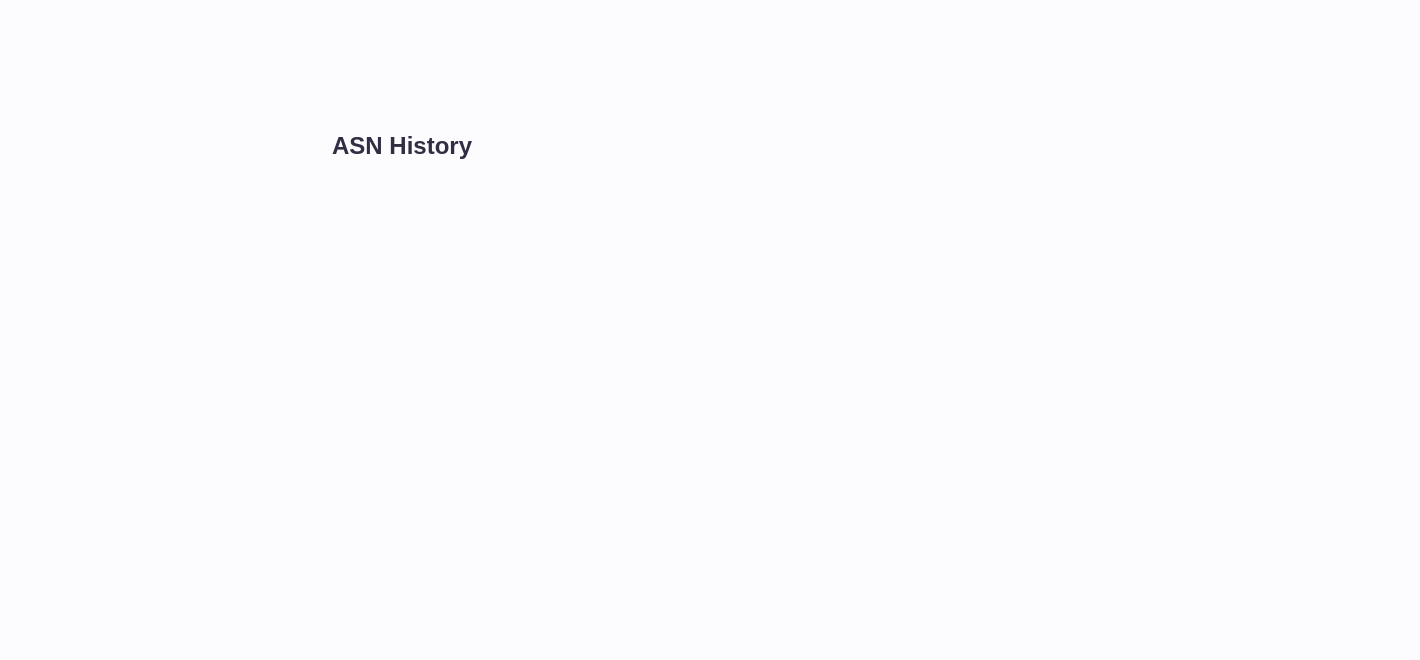 scroll, scrollTop: 0, scrollLeft: 0, axis: both 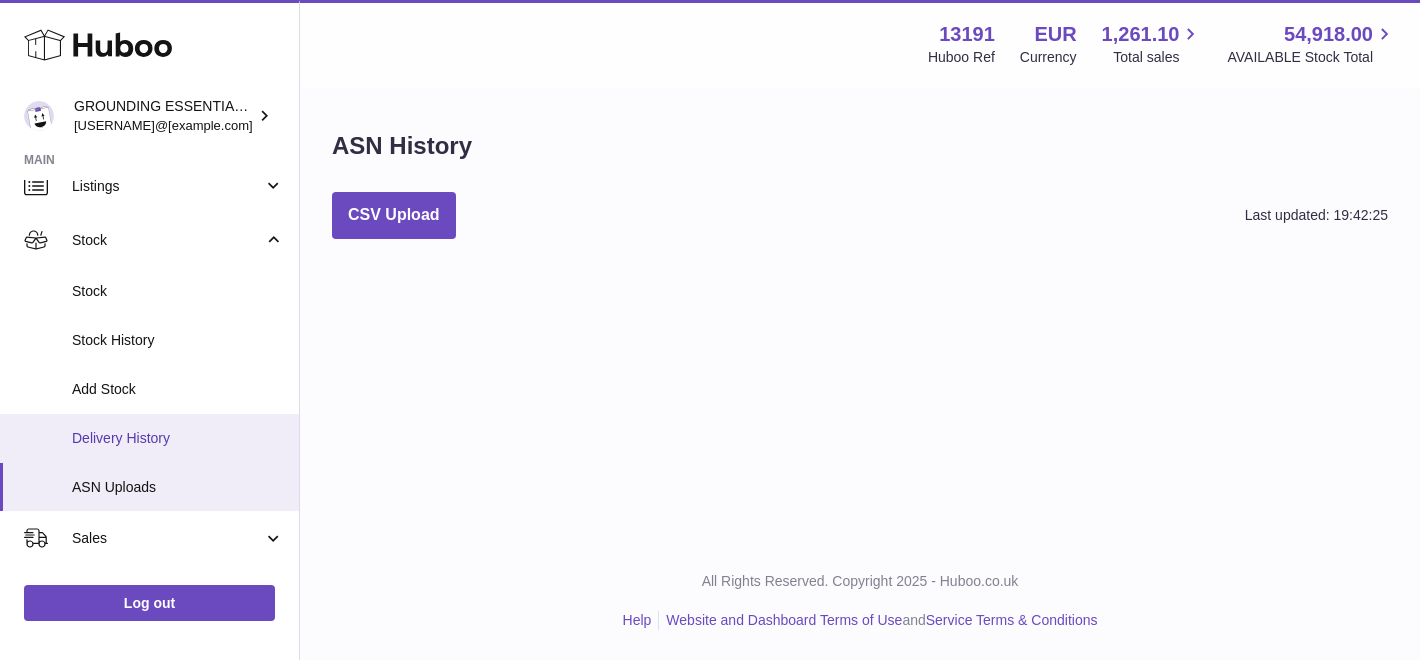 click on "Delivery History" at bounding box center (178, 438) 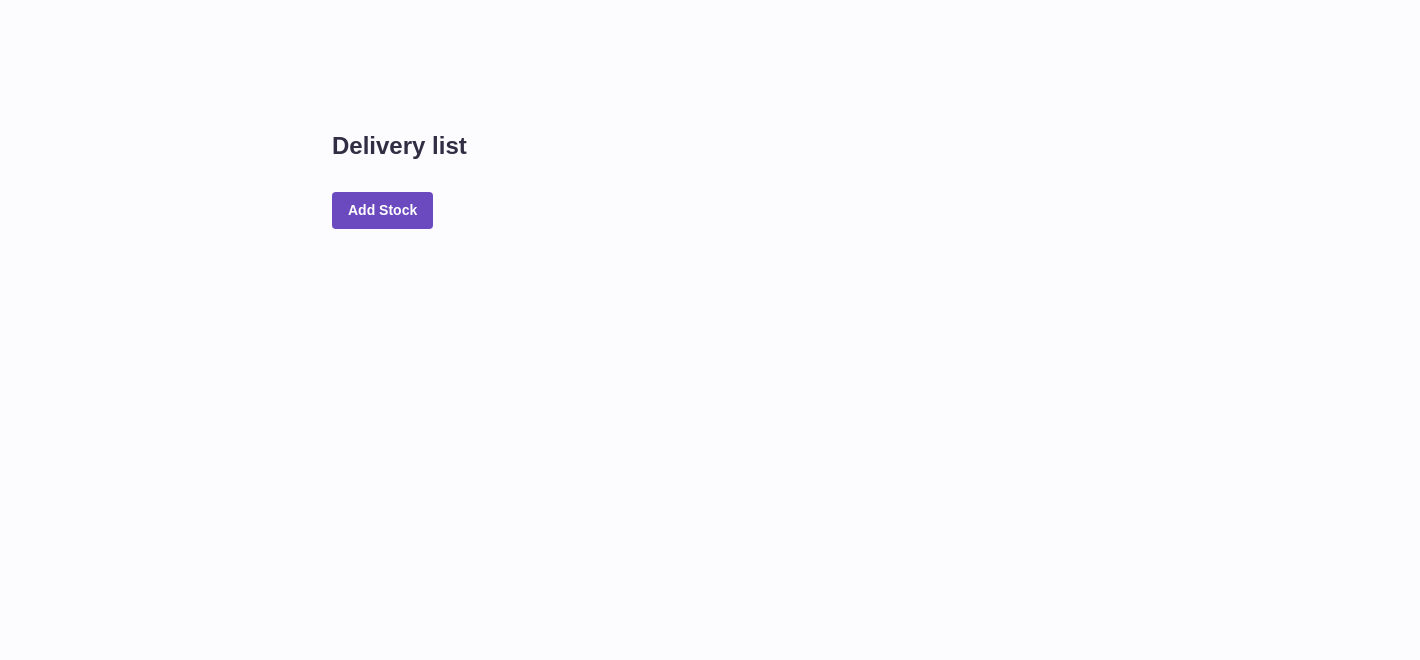 scroll, scrollTop: 0, scrollLeft: 0, axis: both 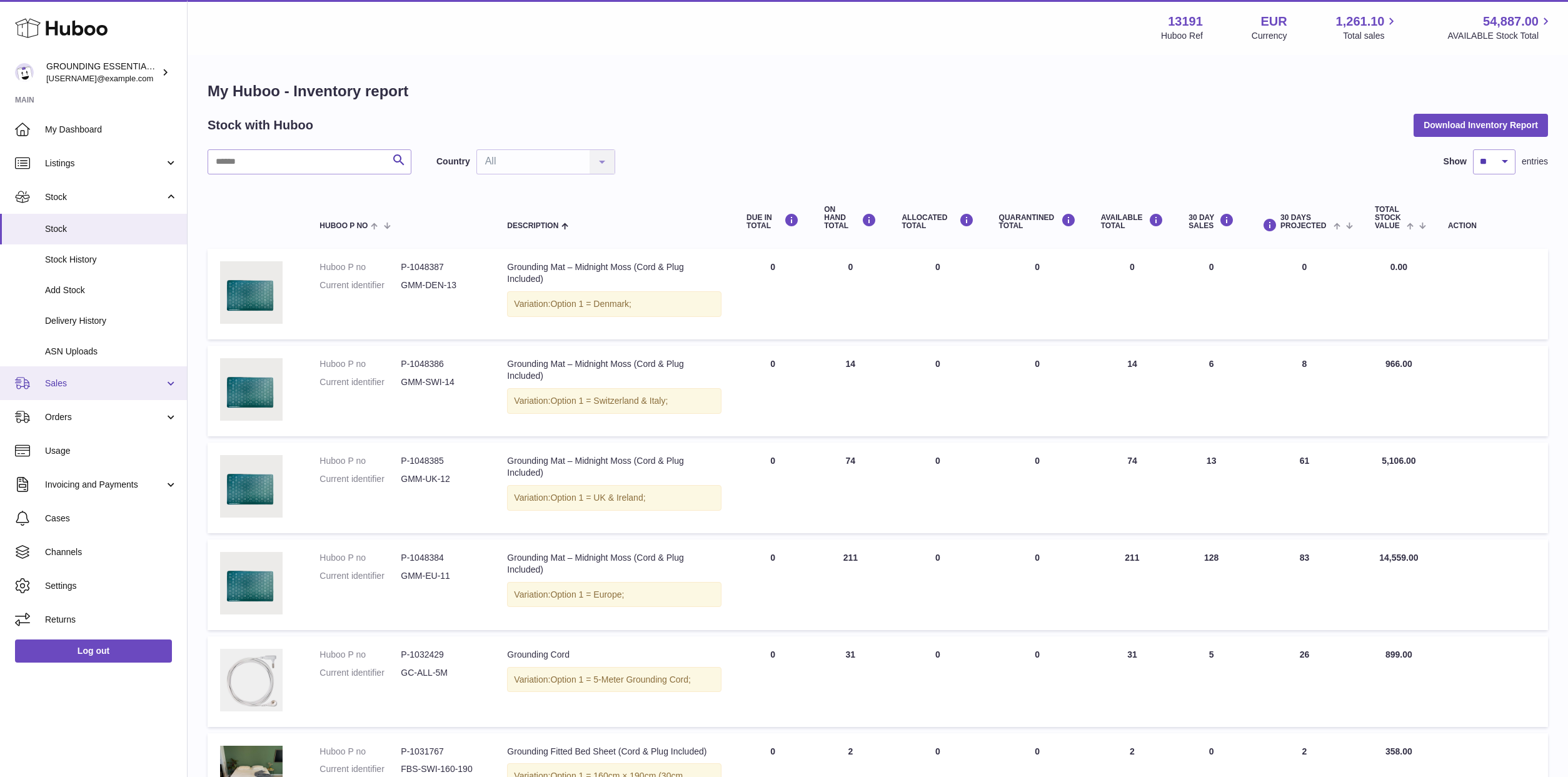 click on "Sales" at bounding box center (104, 383) 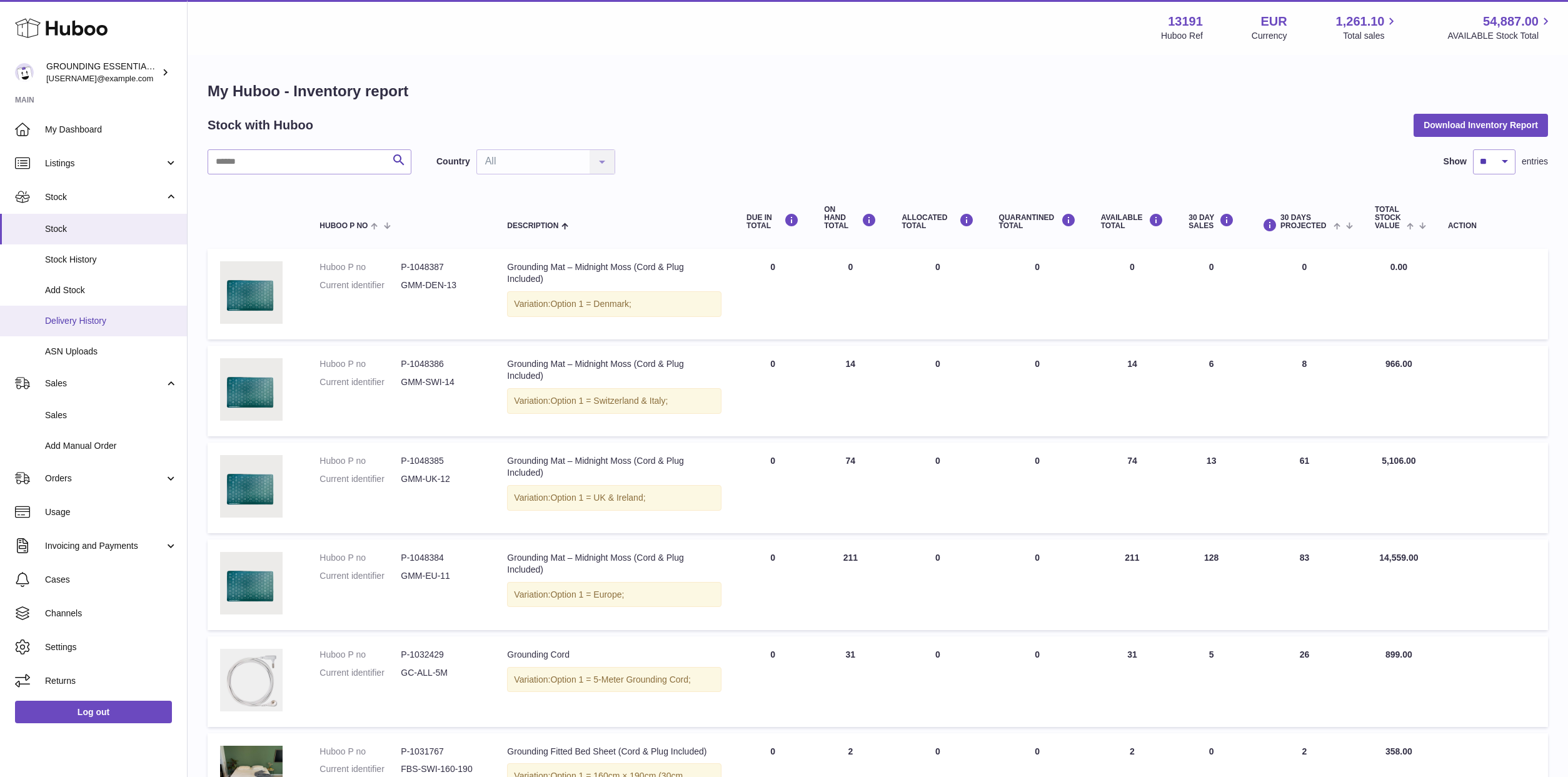 click on "Delivery History" at bounding box center (111, 321) 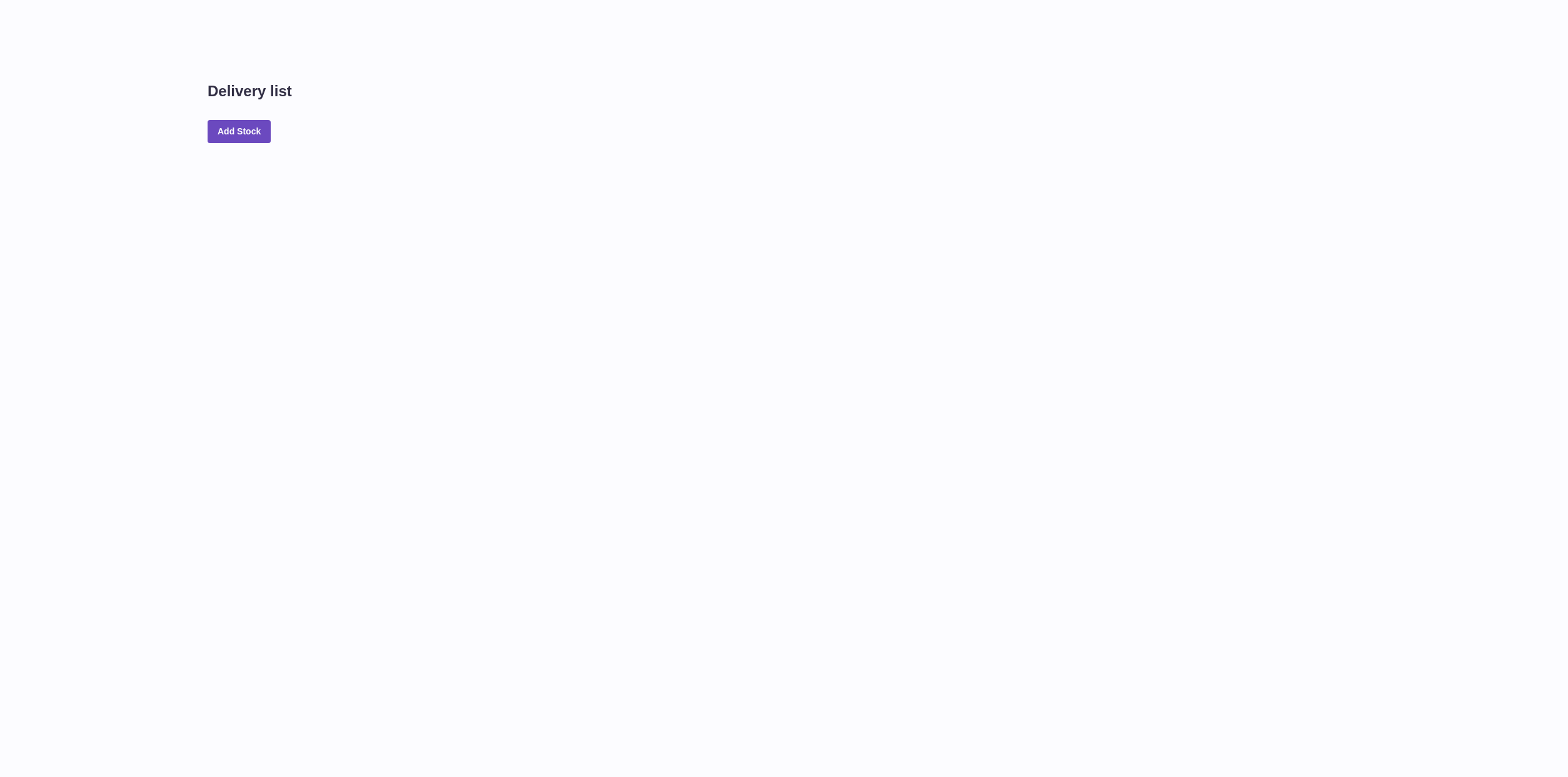 scroll, scrollTop: 0, scrollLeft: 0, axis: both 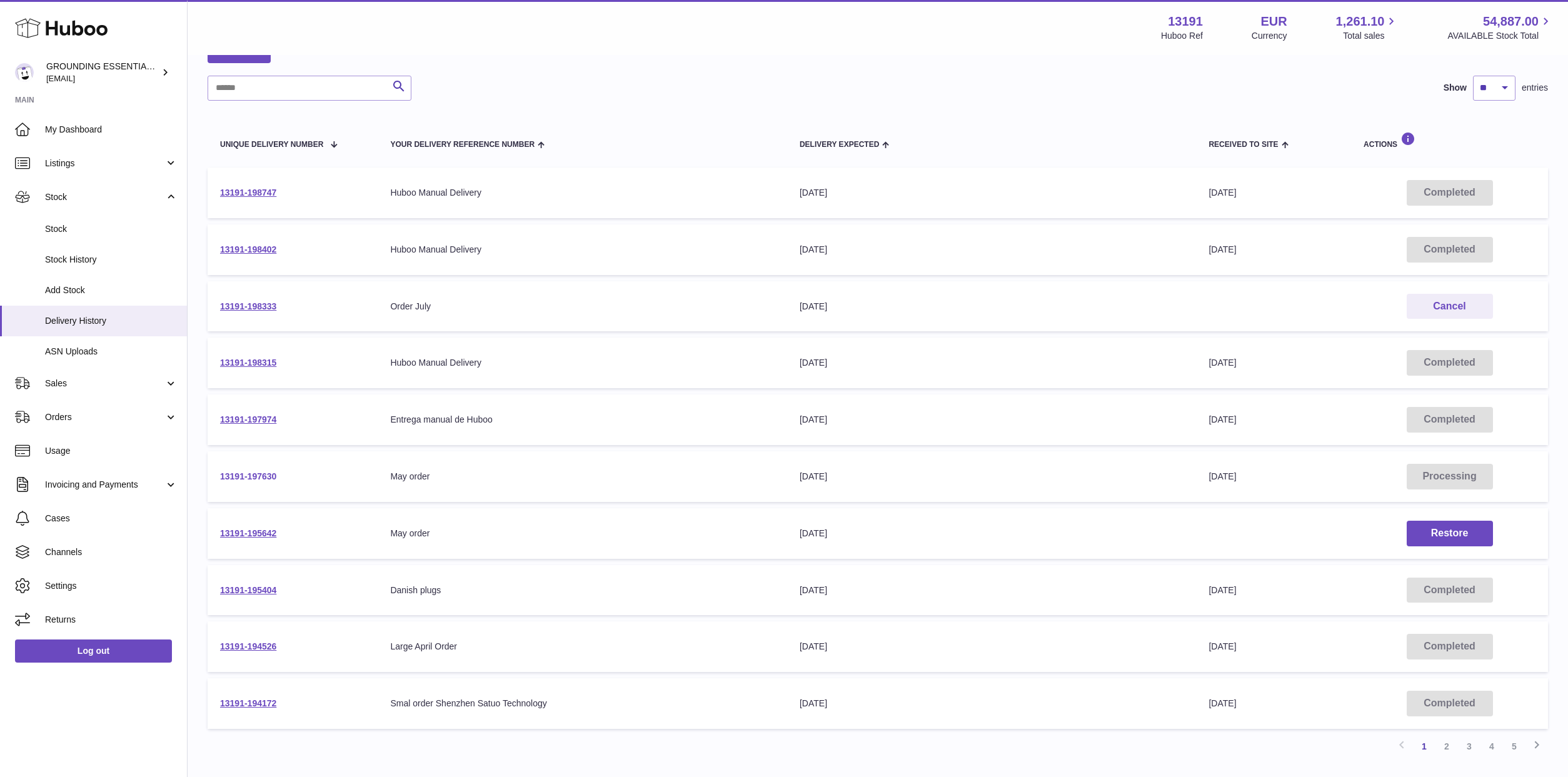 click on "13191-197630" at bounding box center (248, 476) 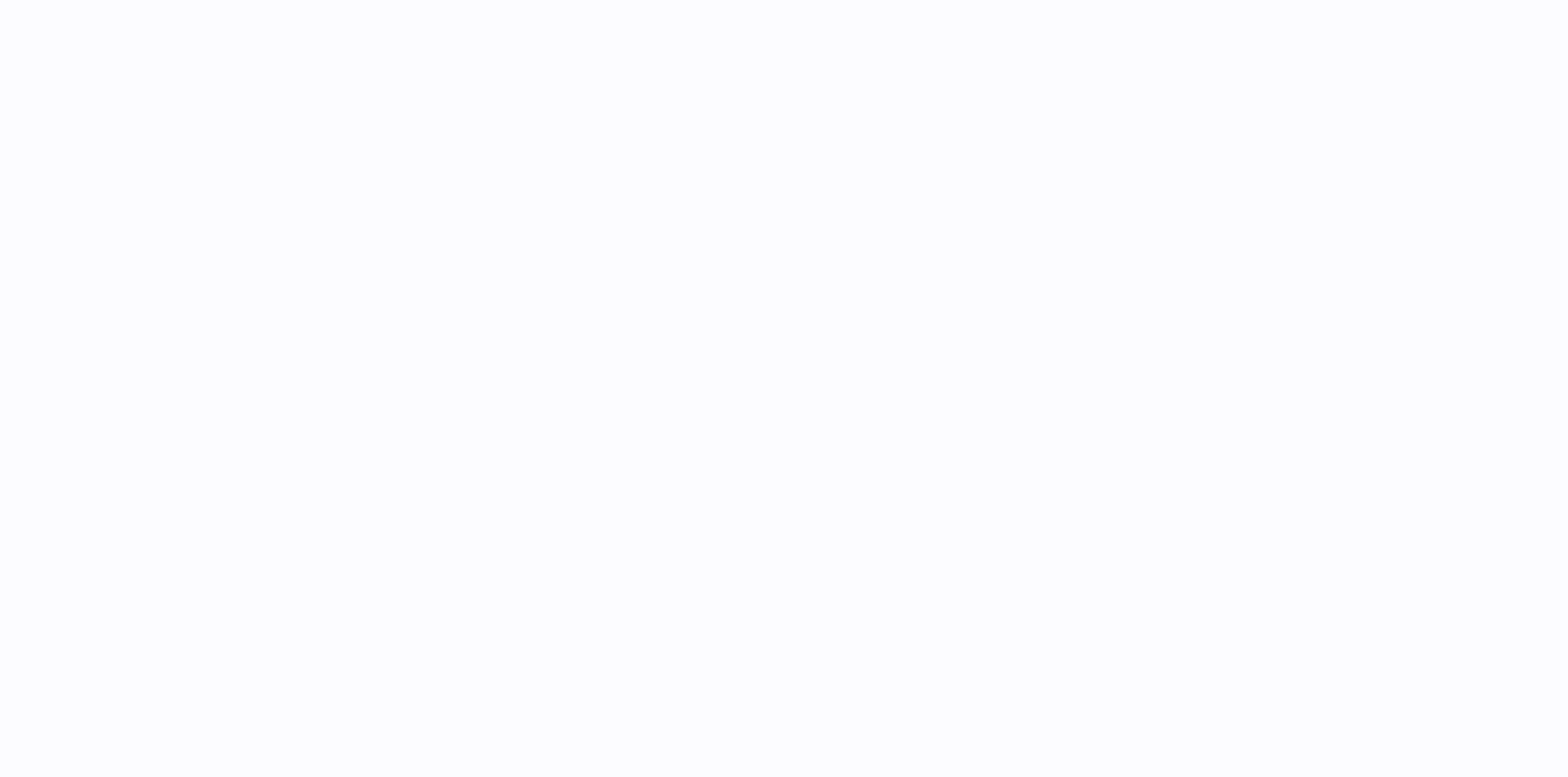 scroll, scrollTop: 0, scrollLeft: 0, axis: both 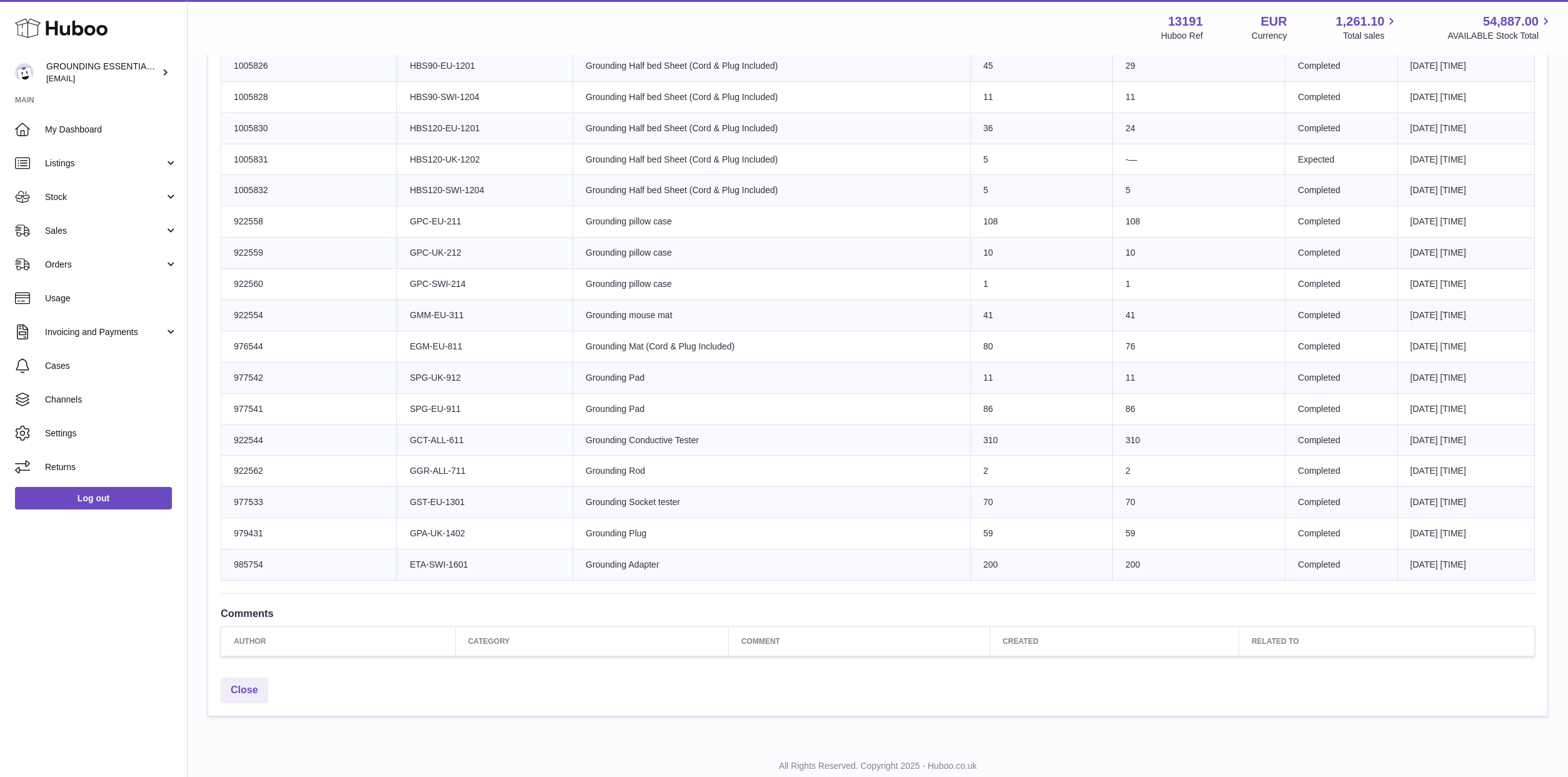 click on "108" at bounding box center [1199, 222] 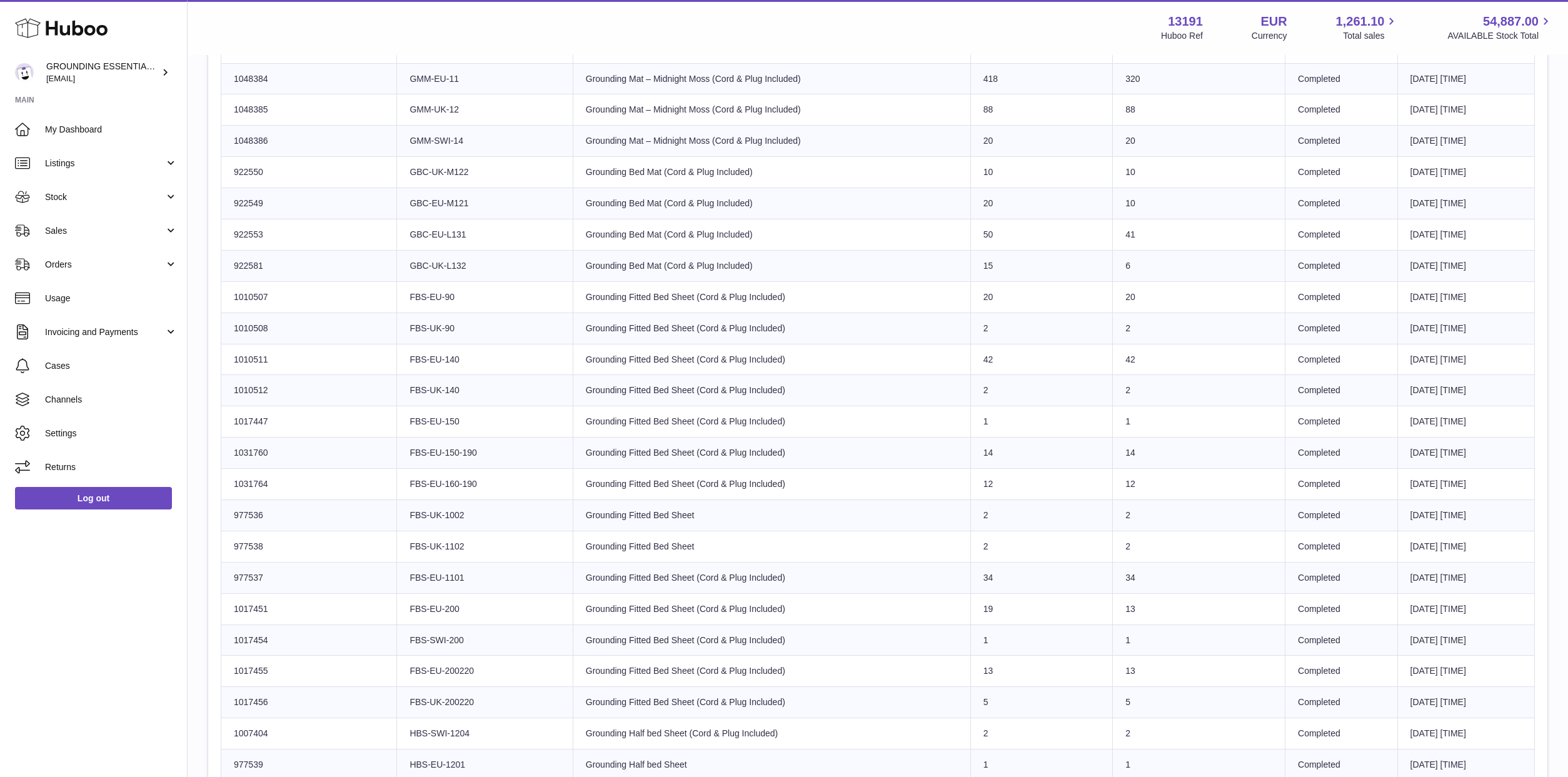 scroll, scrollTop: 514, scrollLeft: 0, axis: vertical 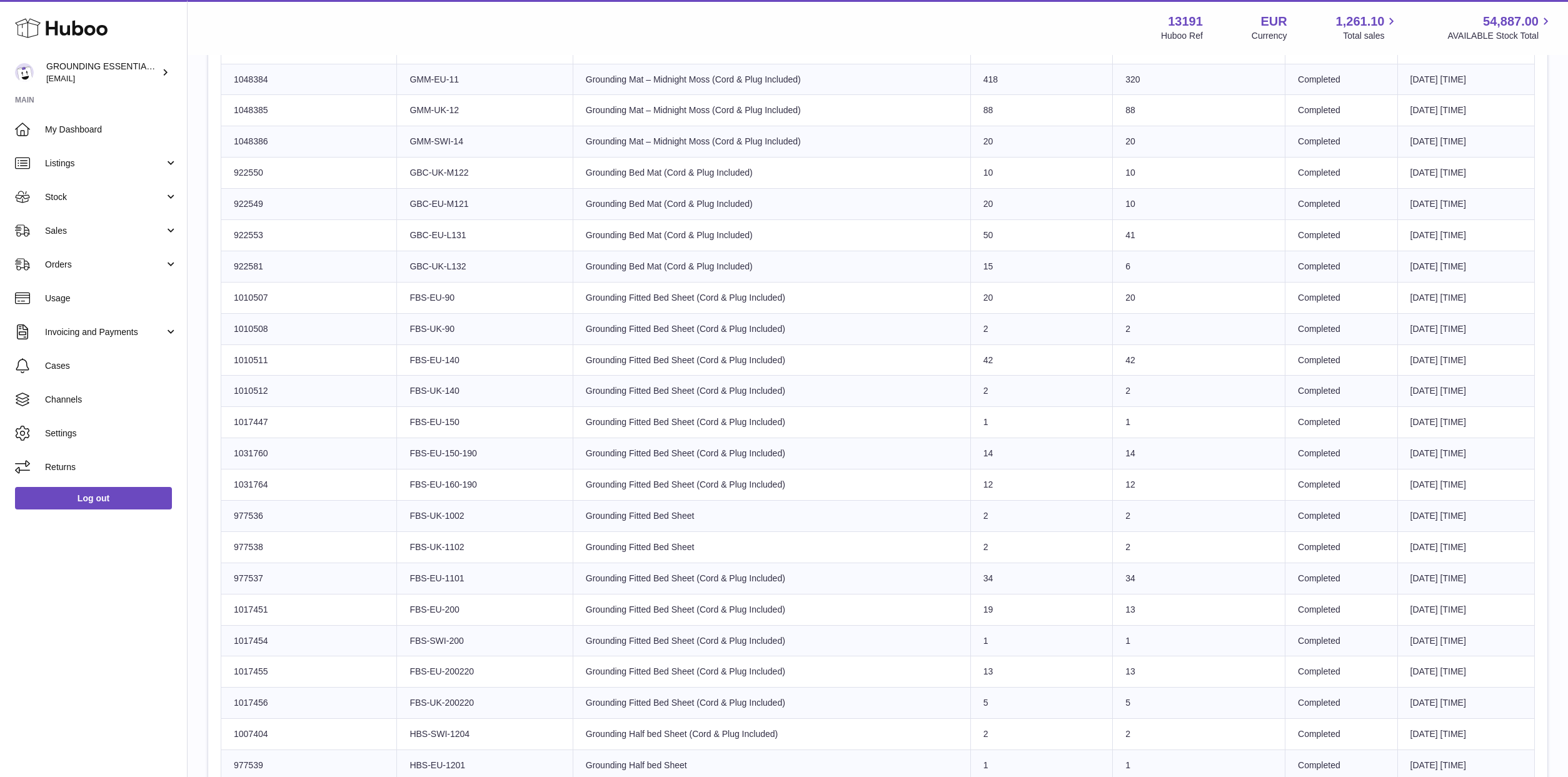 click on "Product title
Grounding Bed Mat (Cord & Plug Included)" at bounding box center [771, 235] 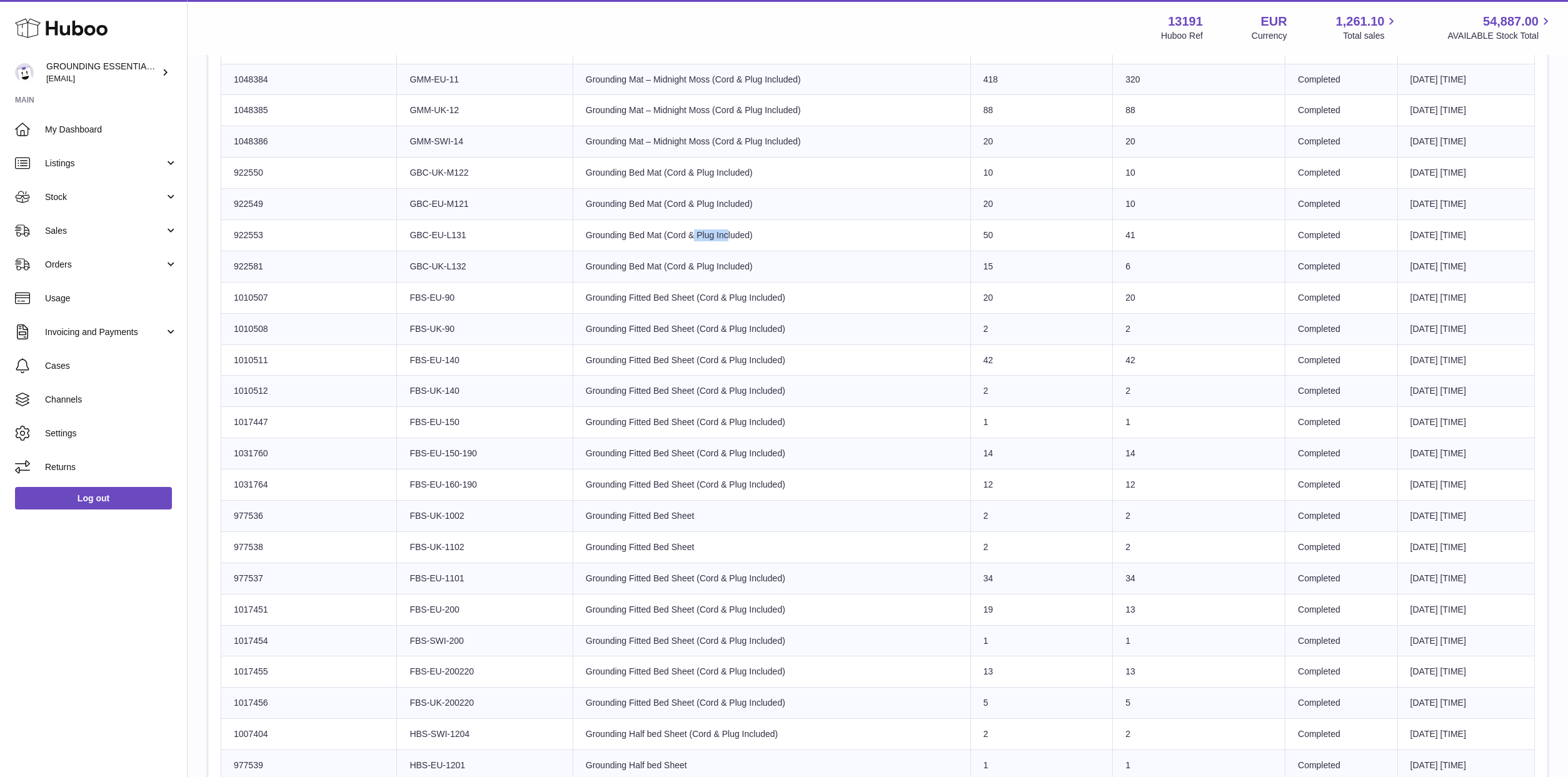 click on "Product title
Grounding Bed Mat (Cord & Plug Included)" at bounding box center (771, 235) 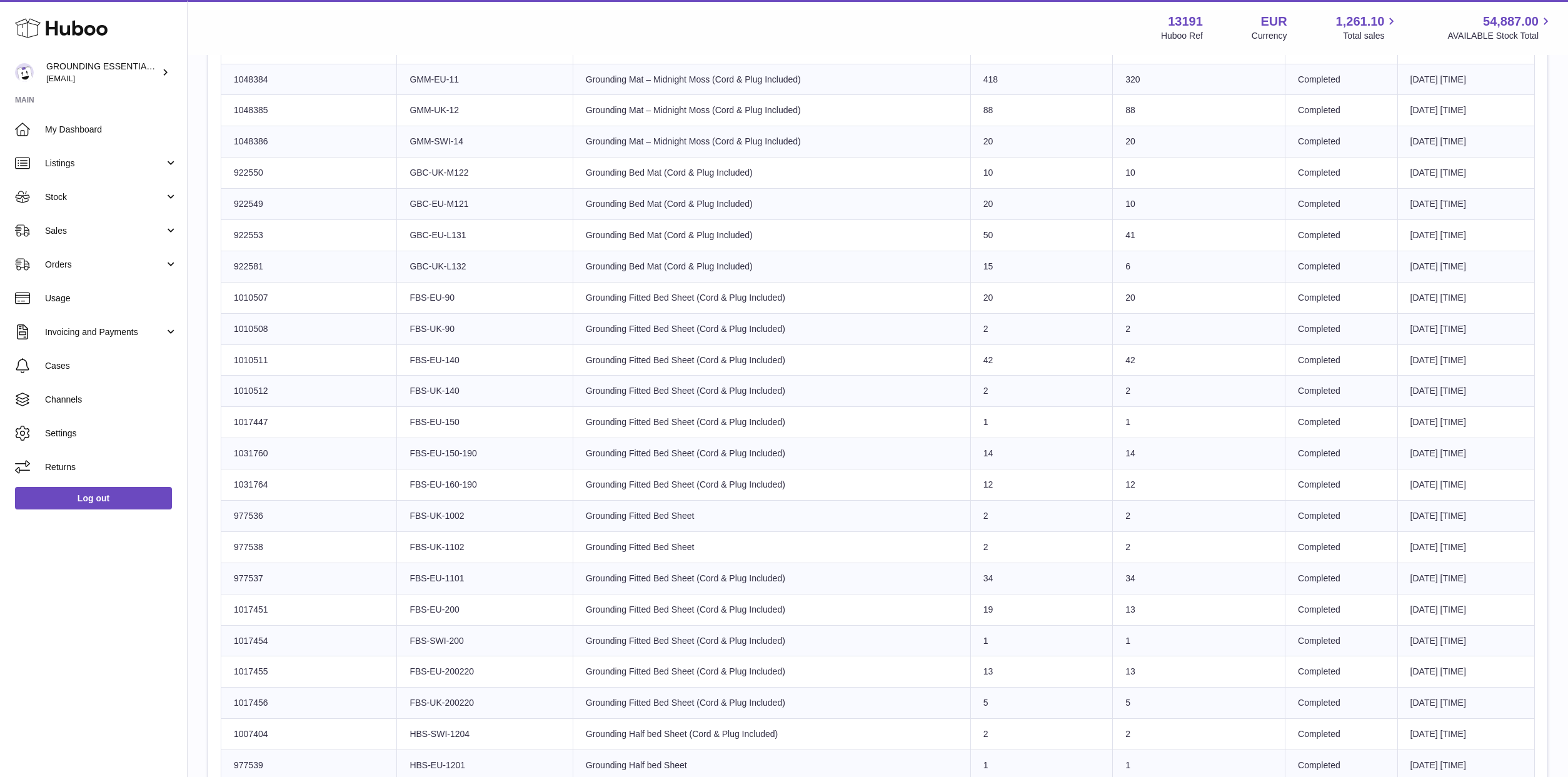 click on "Sent Quantity
50" at bounding box center (1041, 235) 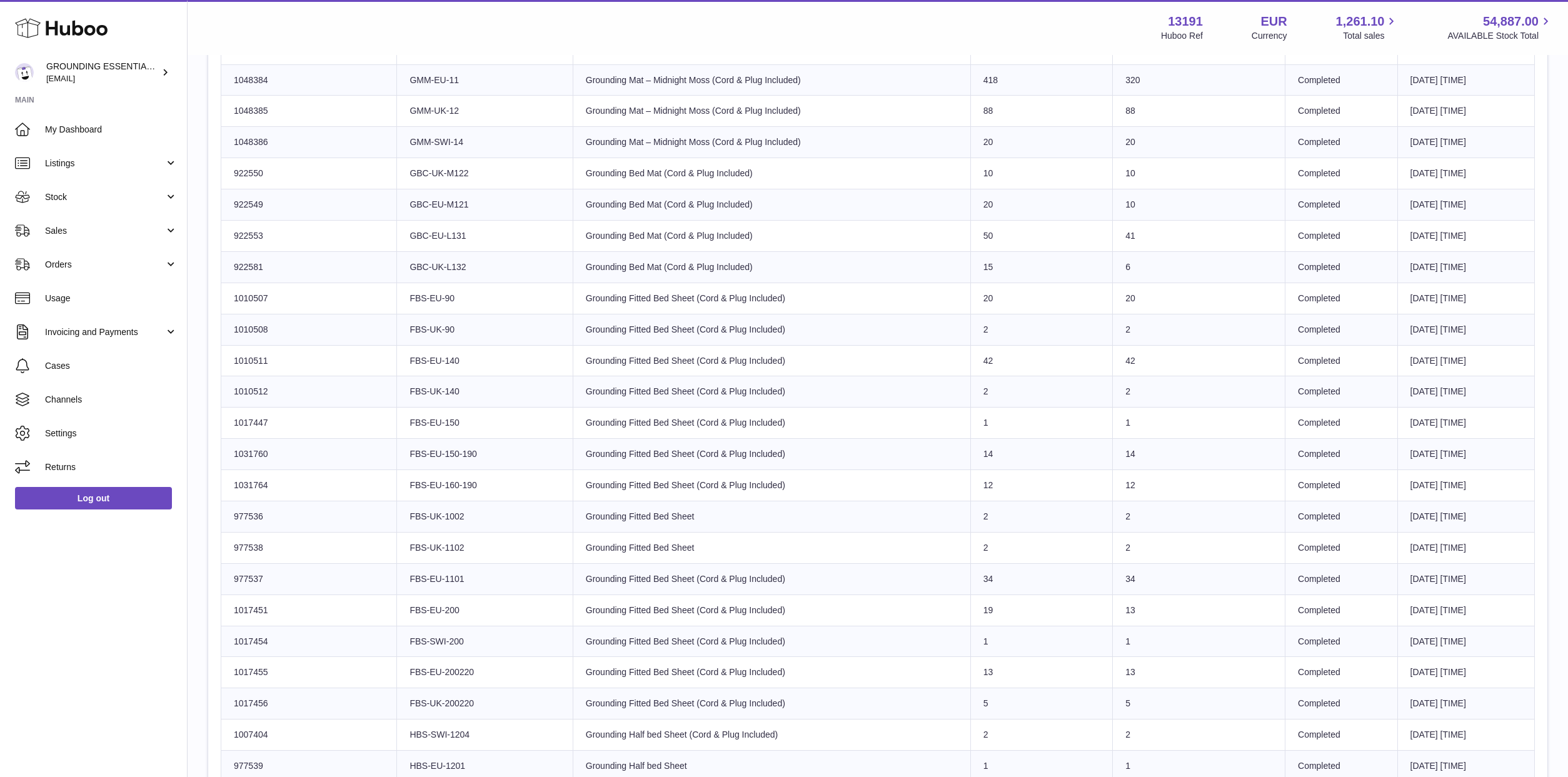 scroll, scrollTop: 514, scrollLeft: 0, axis: vertical 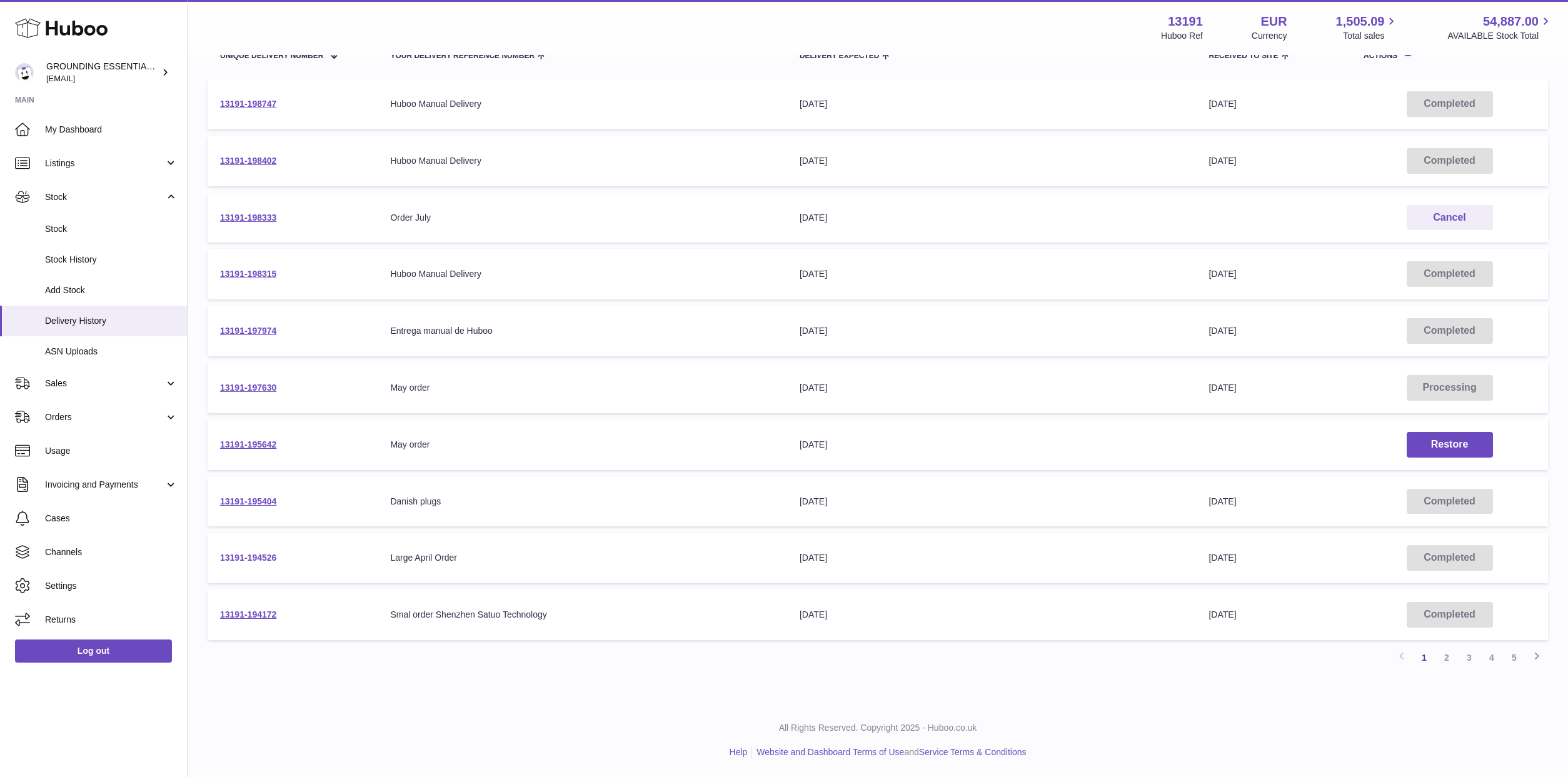 click on "13191-194526" at bounding box center [248, 558] 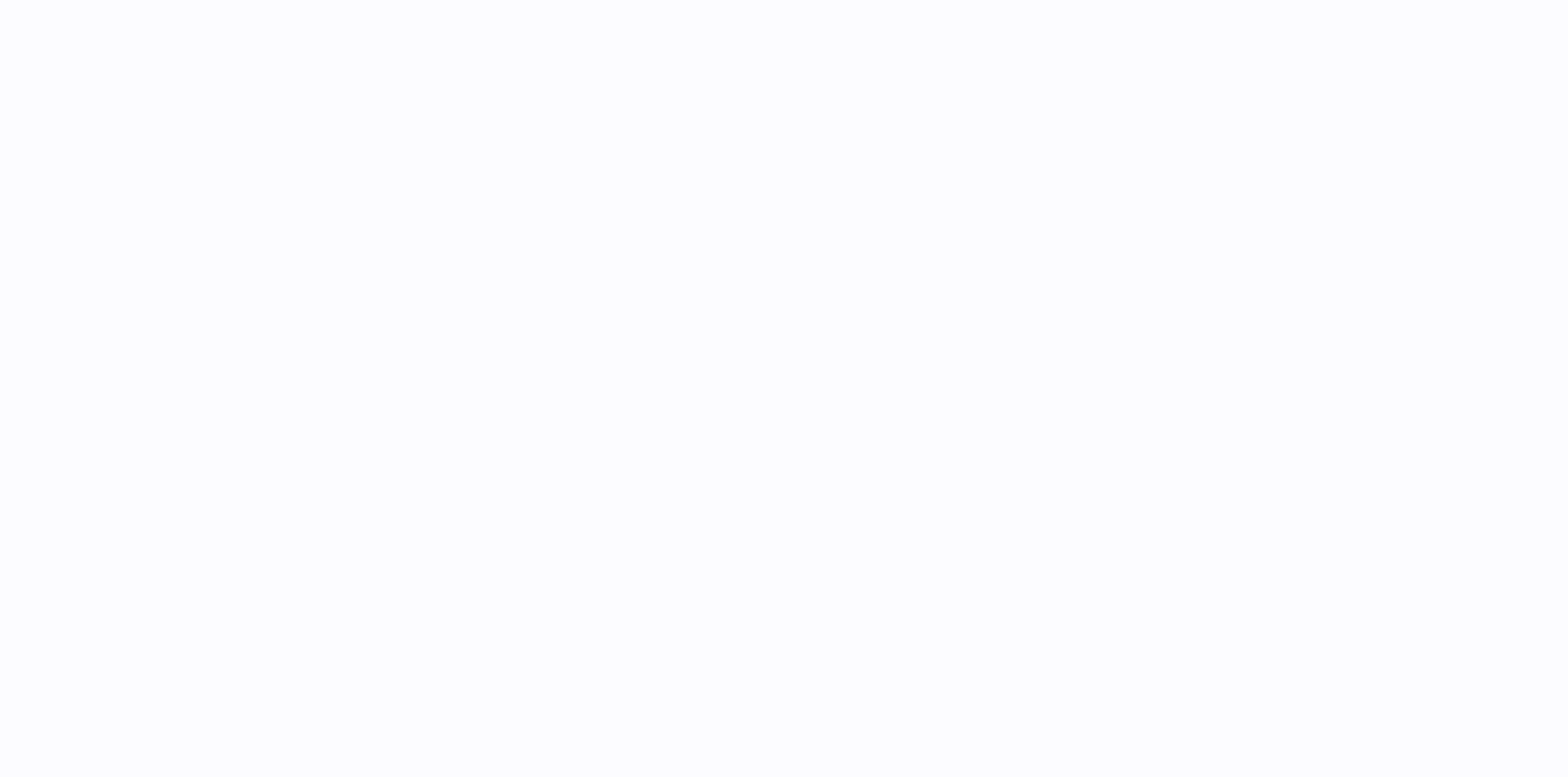 scroll, scrollTop: 0, scrollLeft: 0, axis: both 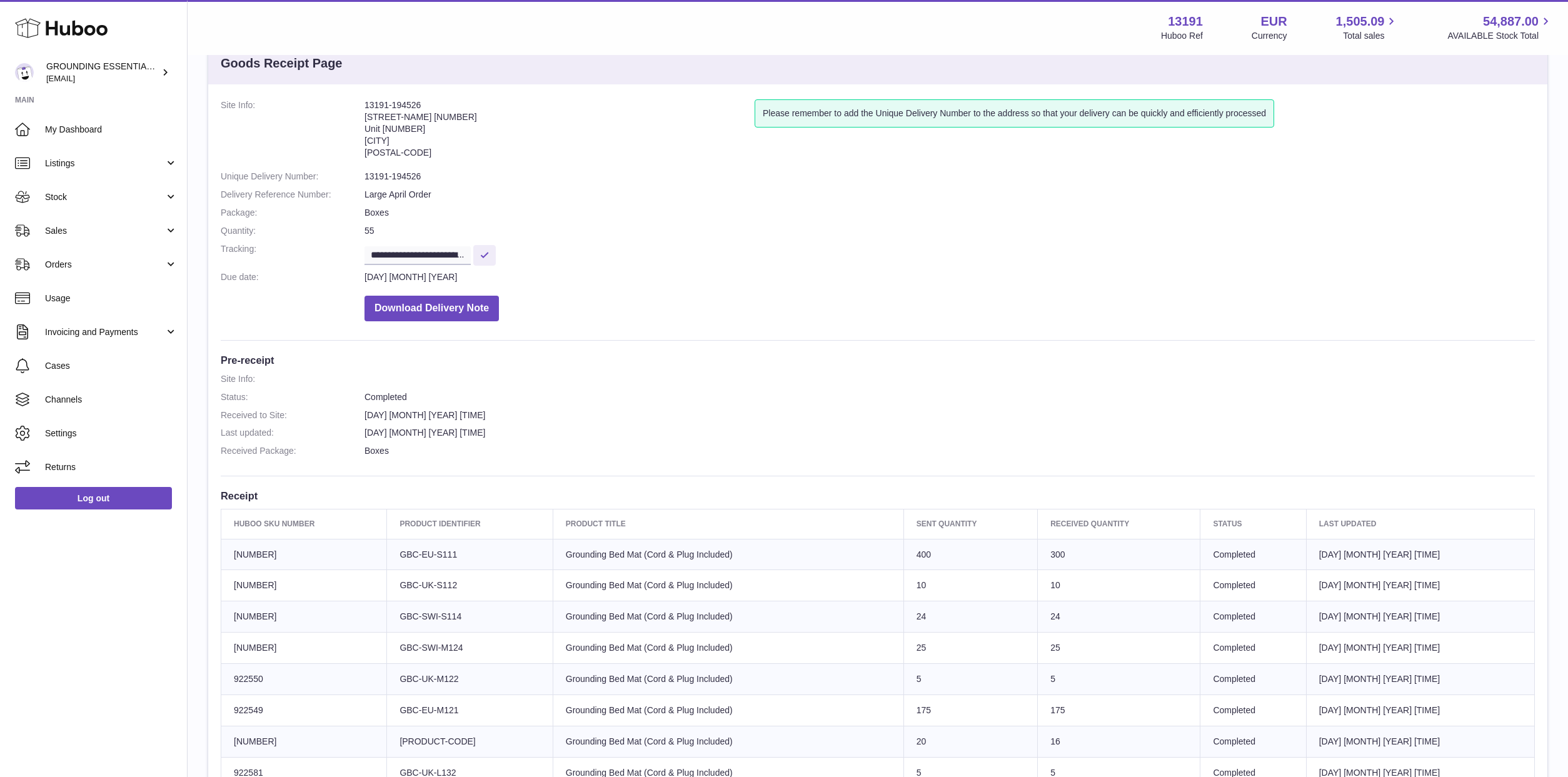 click on "Client Identifier
[PRODUCT-CODE]" at bounding box center (470, 554) 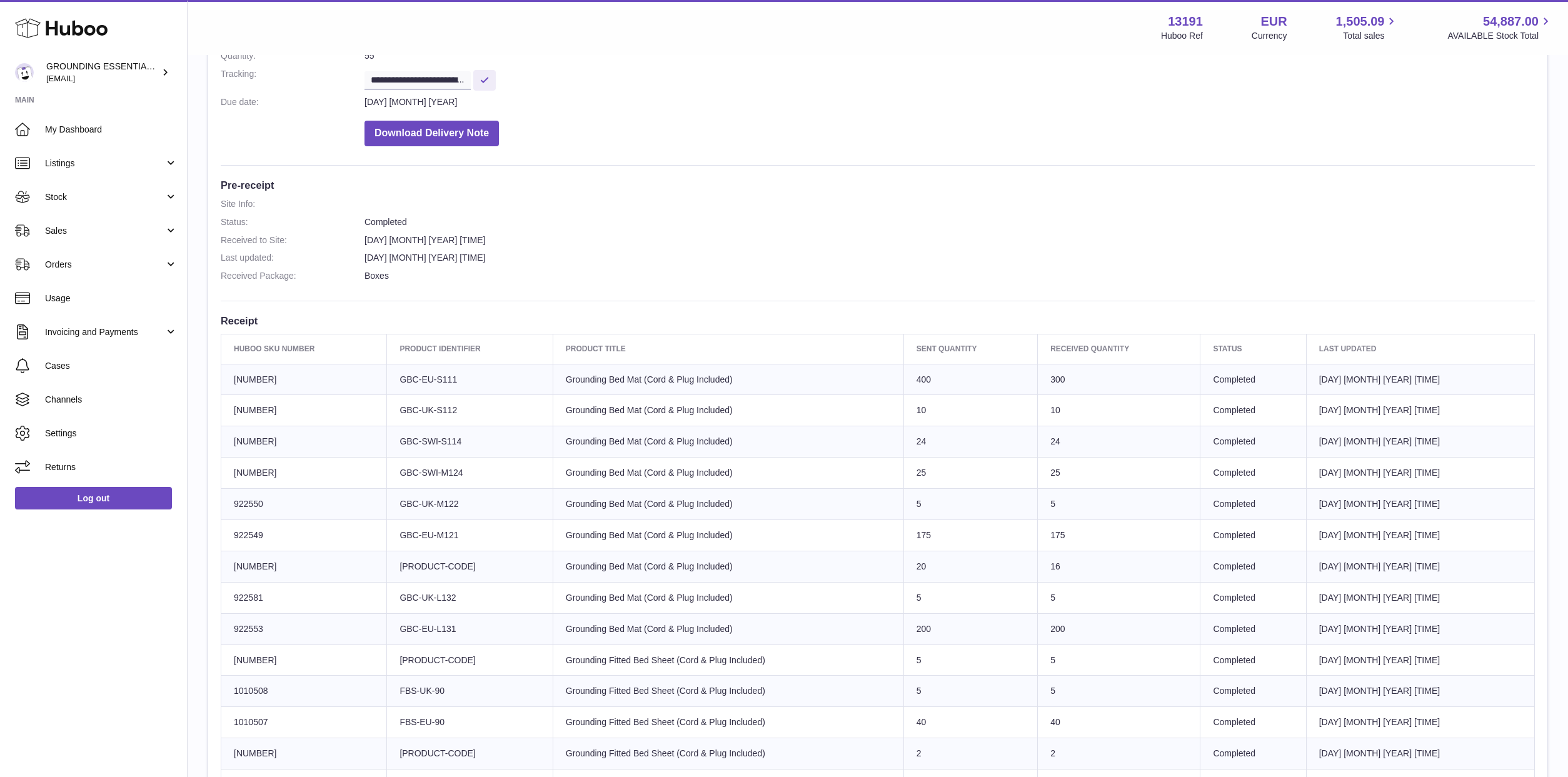 scroll, scrollTop: 209, scrollLeft: 0, axis: vertical 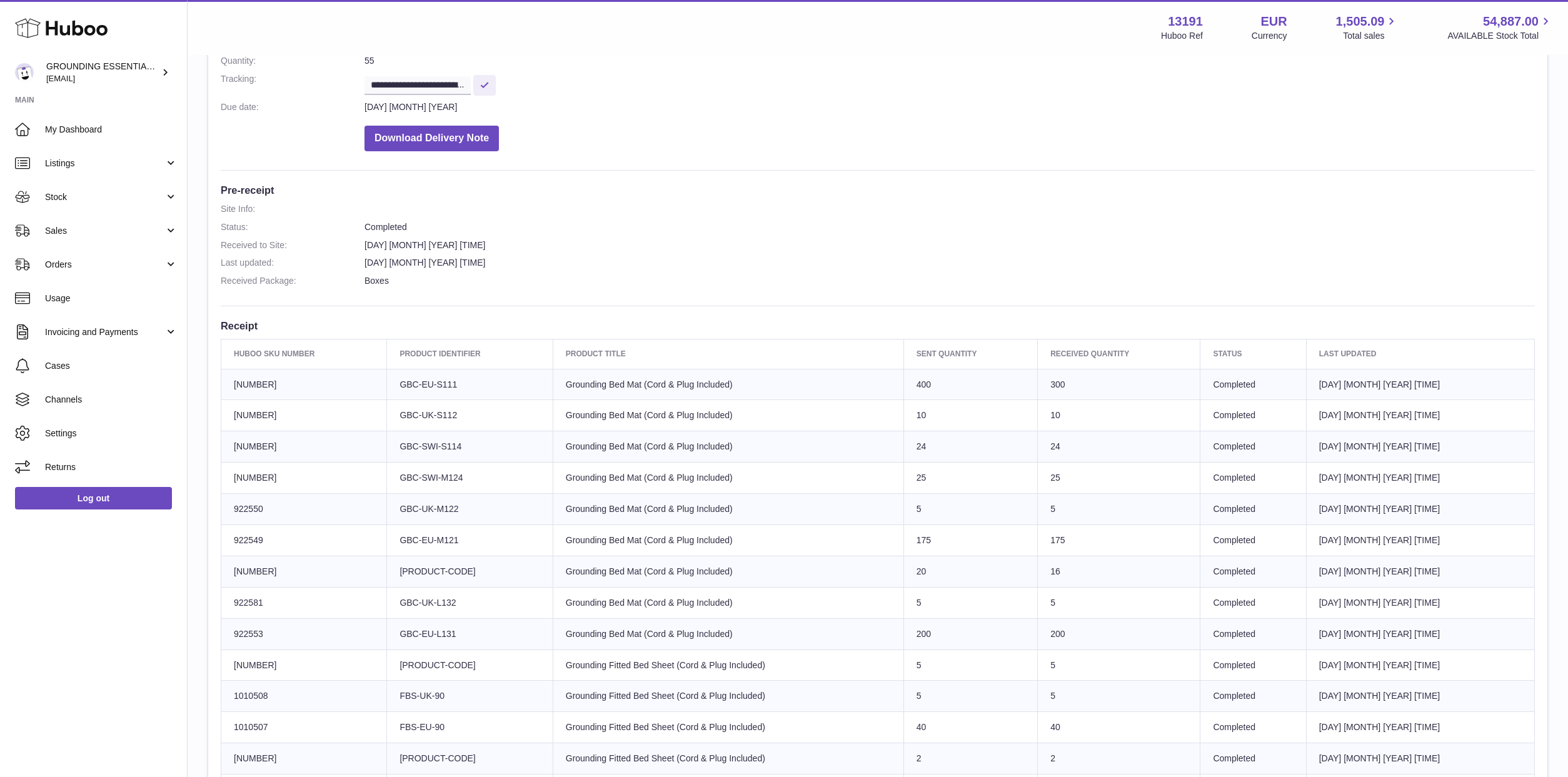 click on "300" at bounding box center (1119, 384) 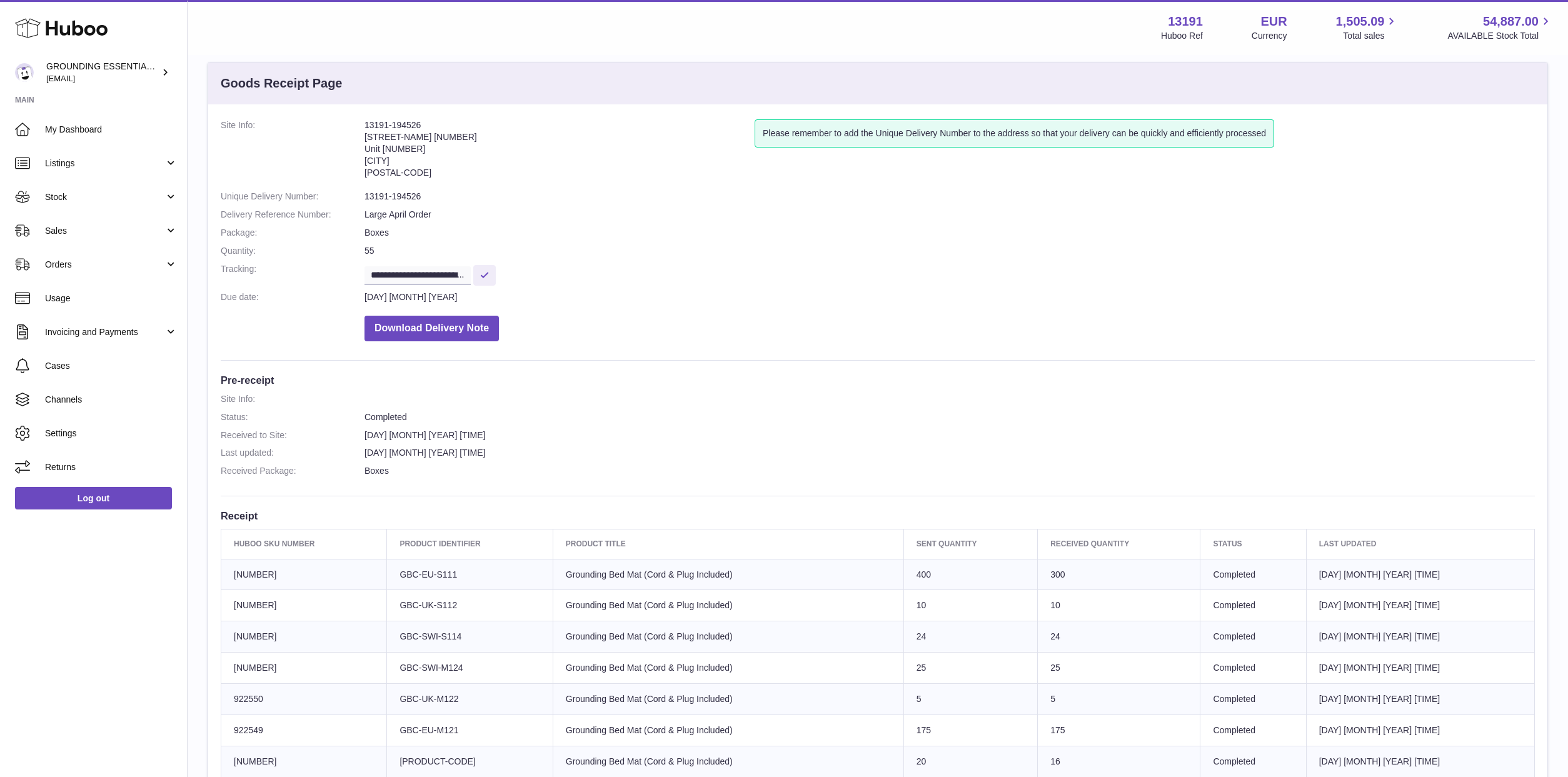 scroll, scrollTop: 21, scrollLeft: 0, axis: vertical 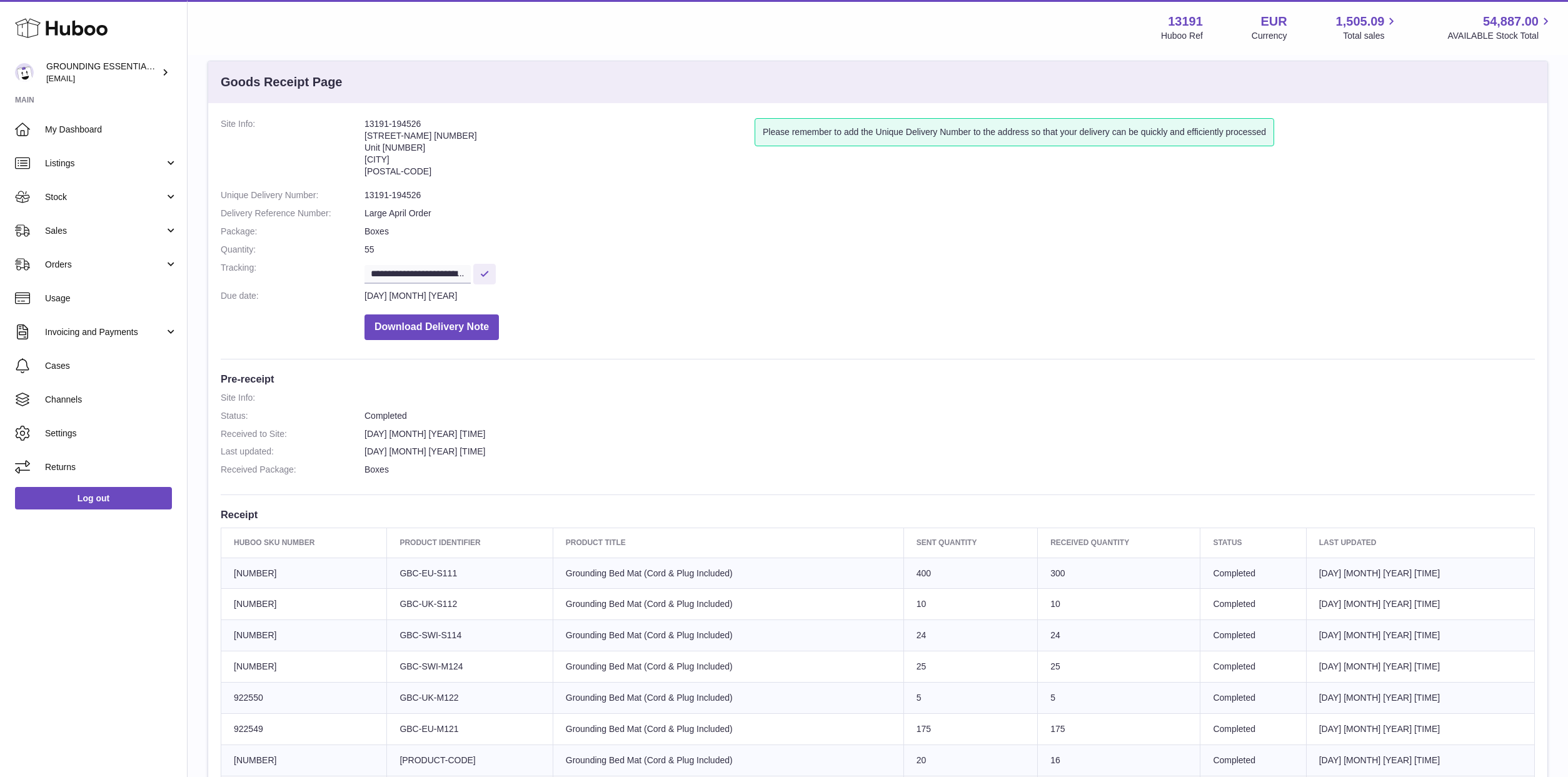 click on "Client Identifier
GBC-EU-S111" at bounding box center [470, 573] 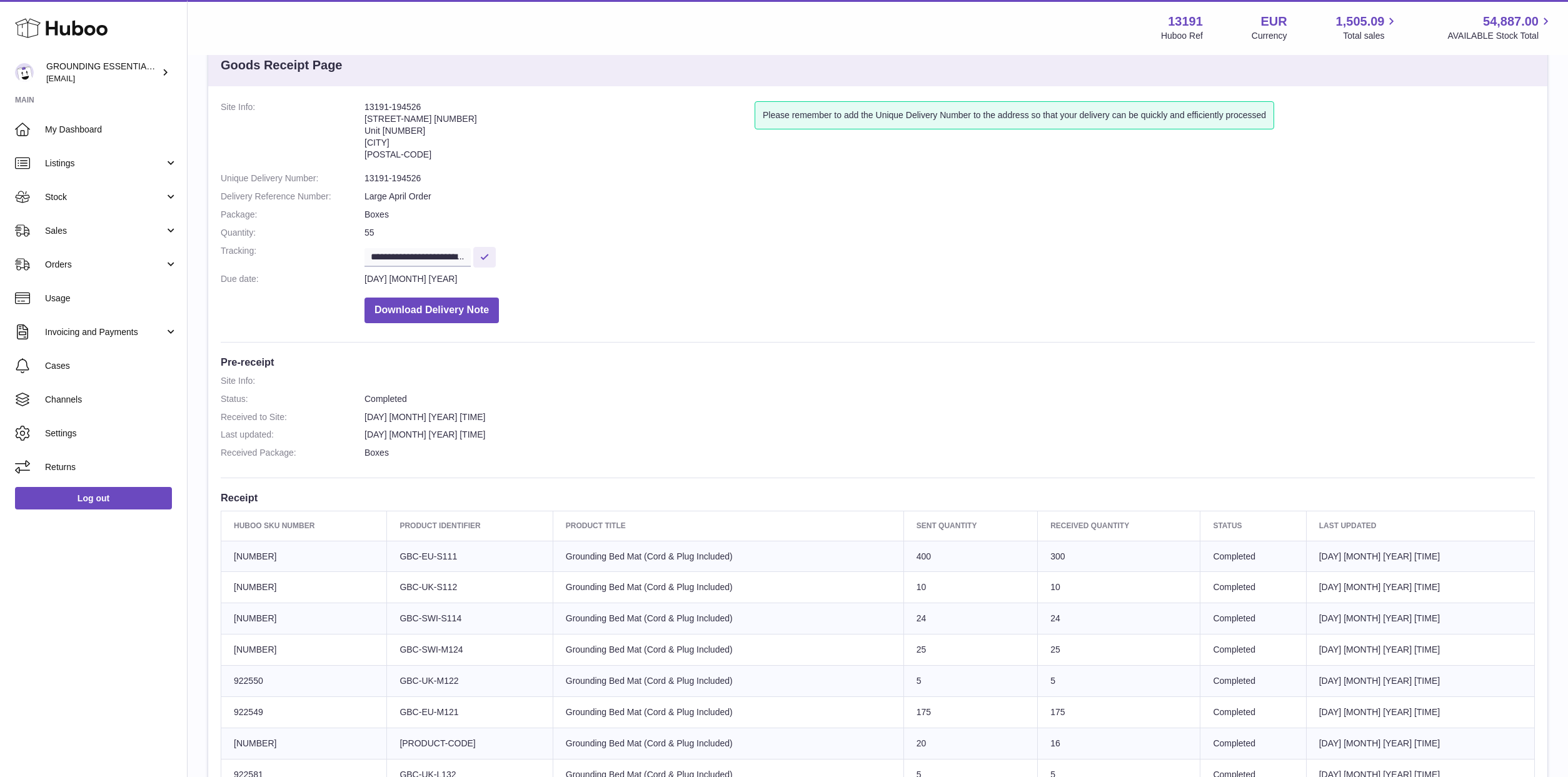 scroll, scrollTop: 39, scrollLeft: 0, axis: vertical 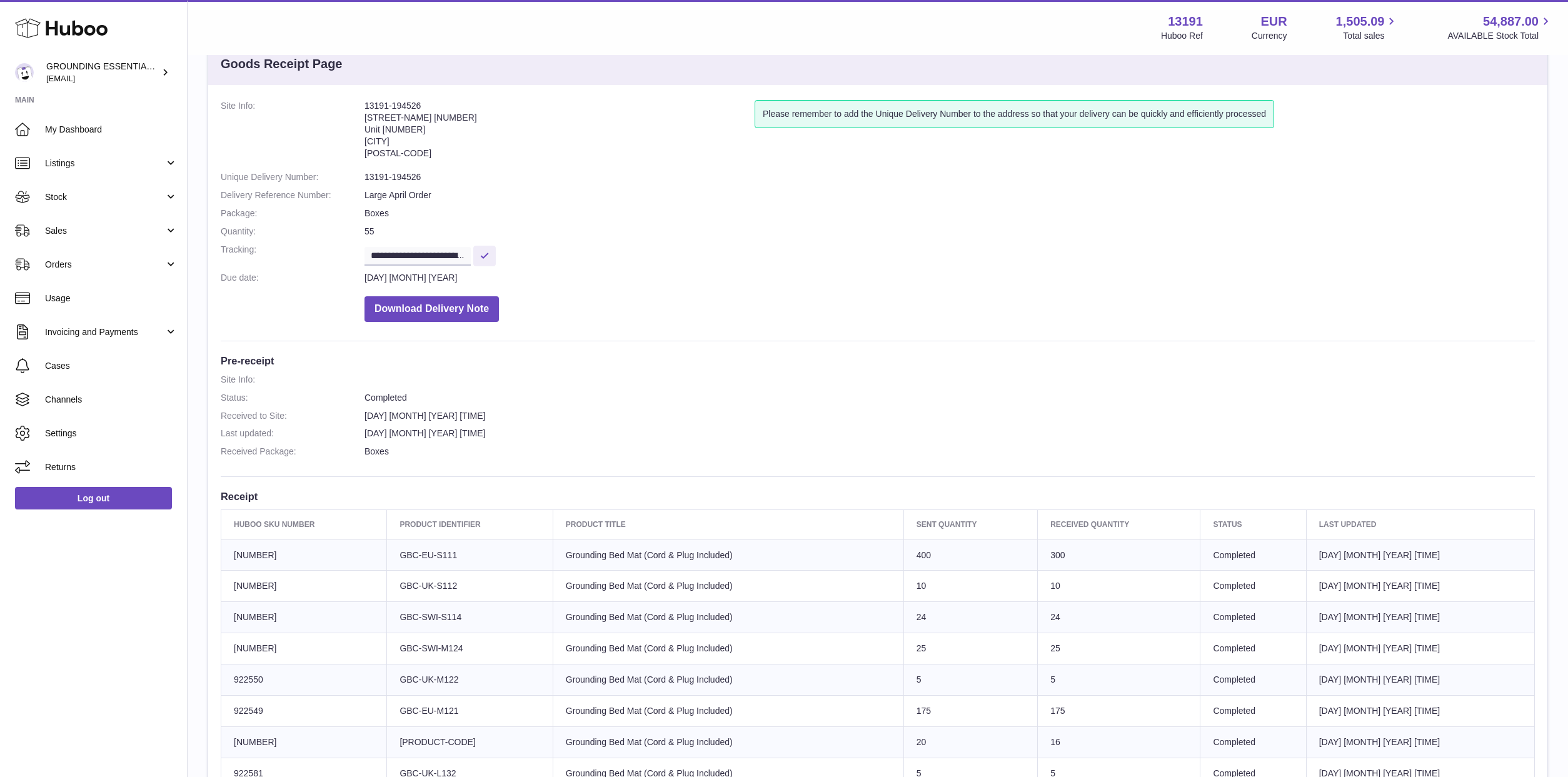 click on "Site Info:     Status:   Completed   Received to Site:   17th Apr 2025 12:08   Last updated:   25th Apr 2025 10:11   Received Package:   Boxes" at bounding box center (878, 419) 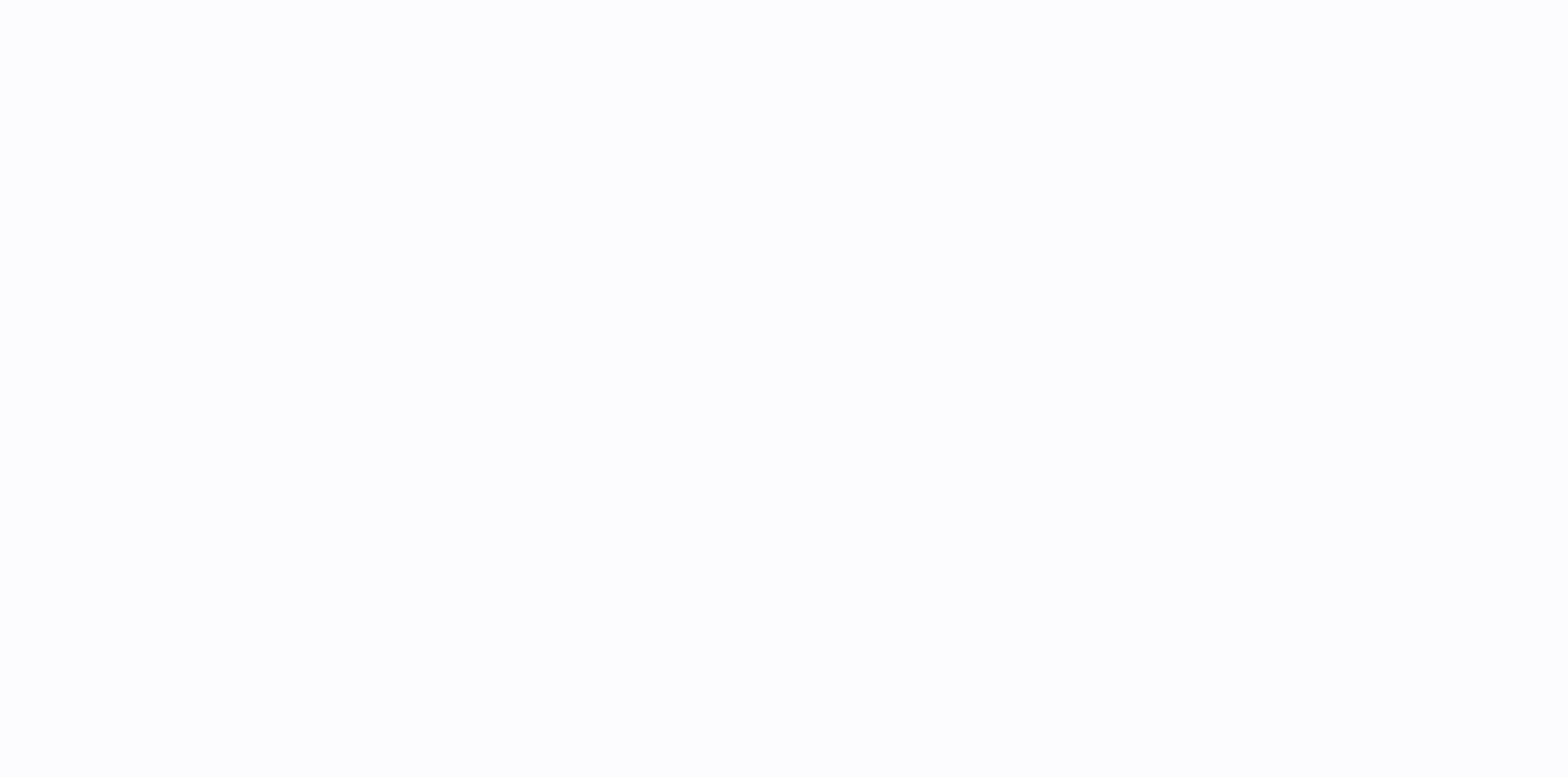 scroll, scrollTop: 0, scrollLeft: 0, axis: both 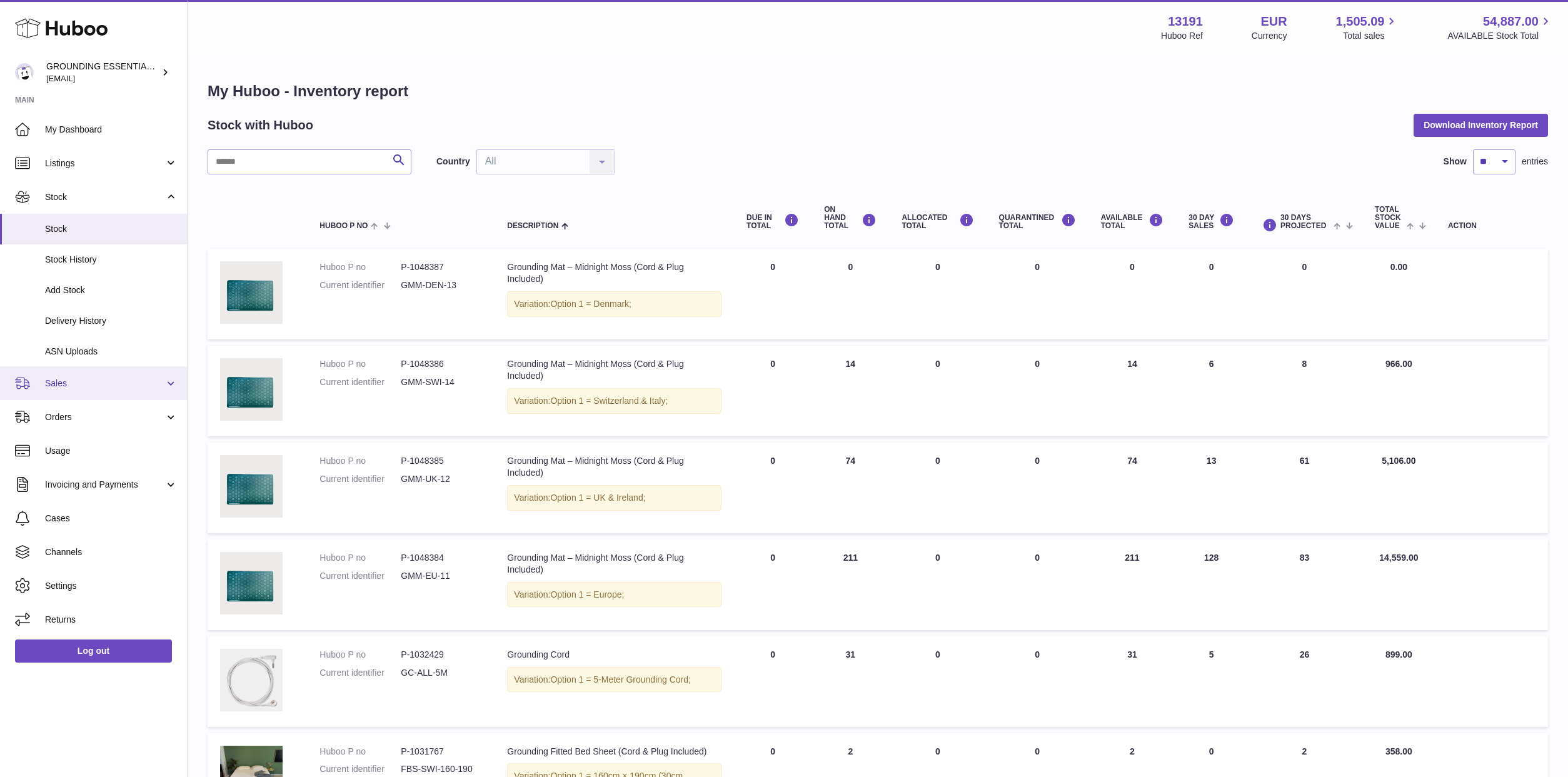 click on "Sales" at bounding box center [104, 383] 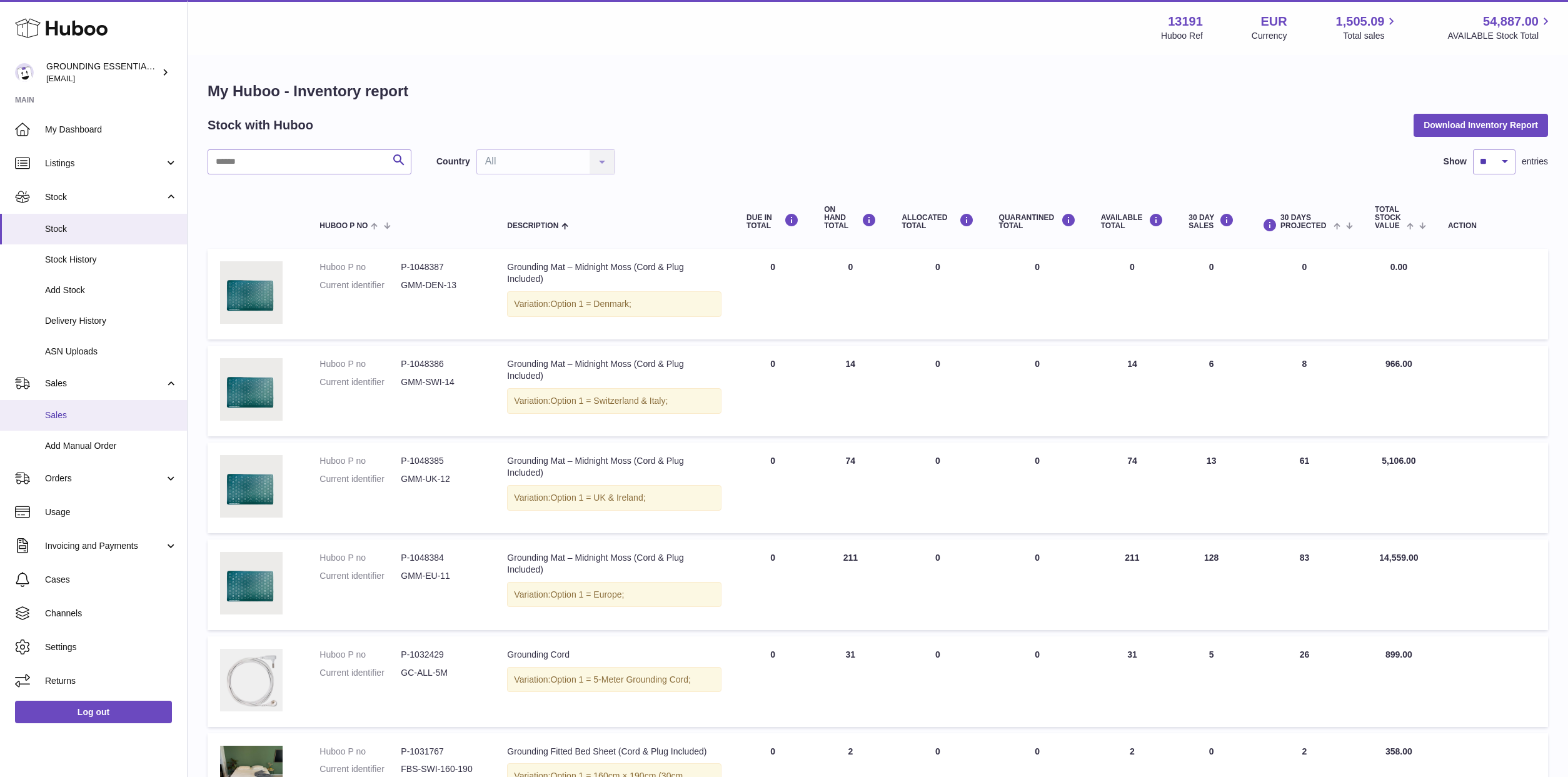 click on "Sales" at bounding box center (93, 415) 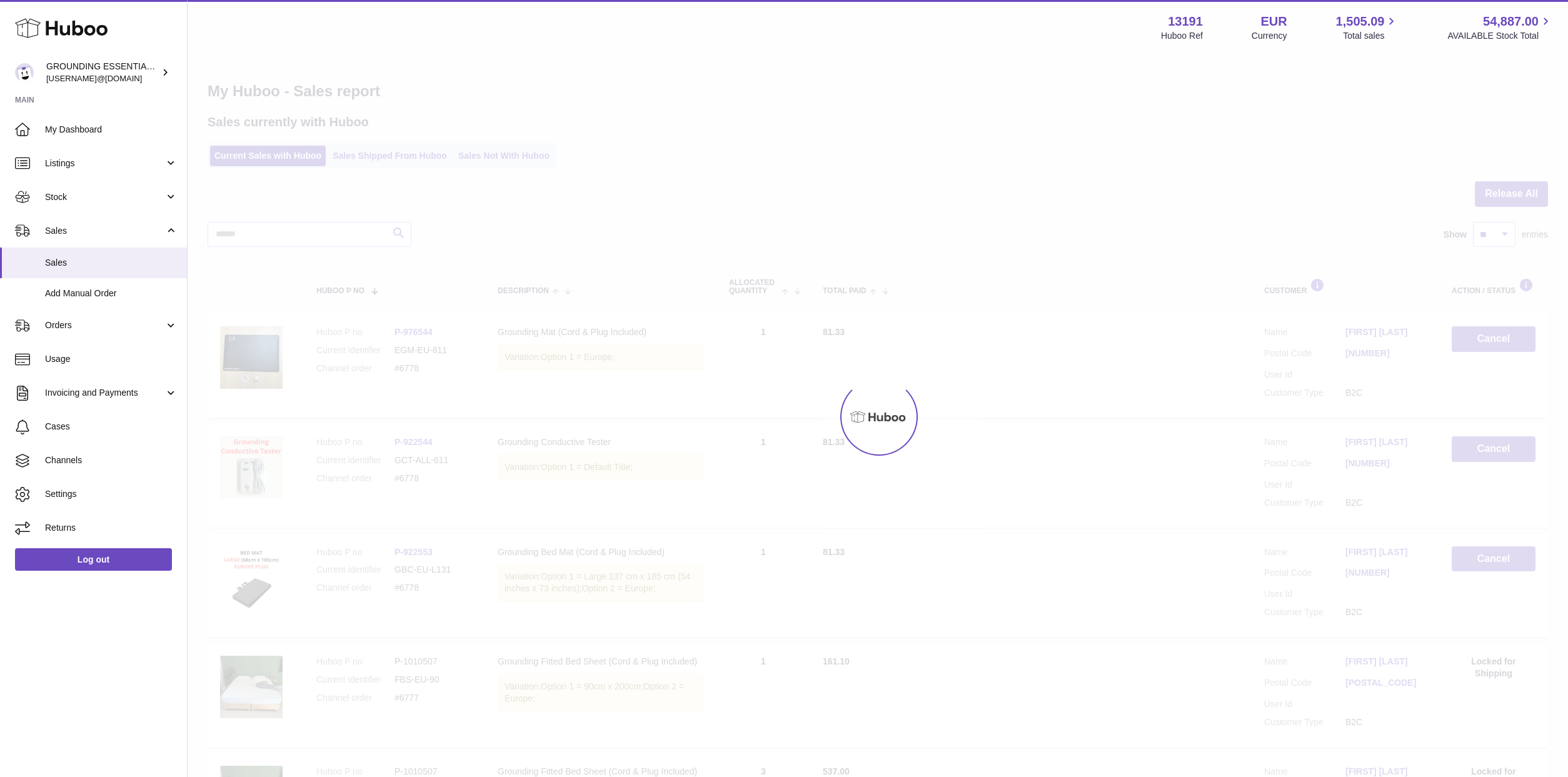 scroll, scrollTop: 0, scrollLeft: 0, axis: both 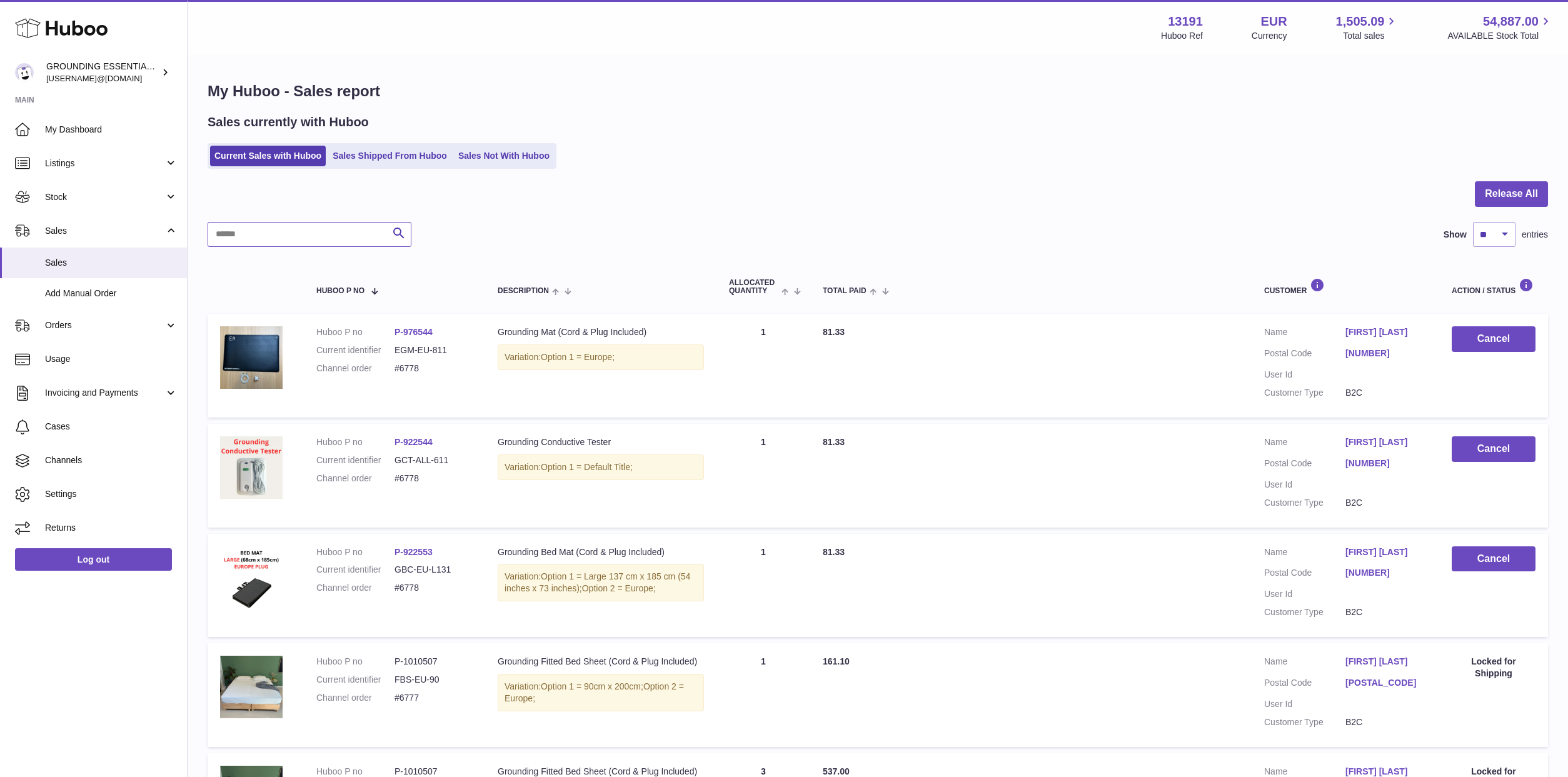 click at bounding box center (309, 234) 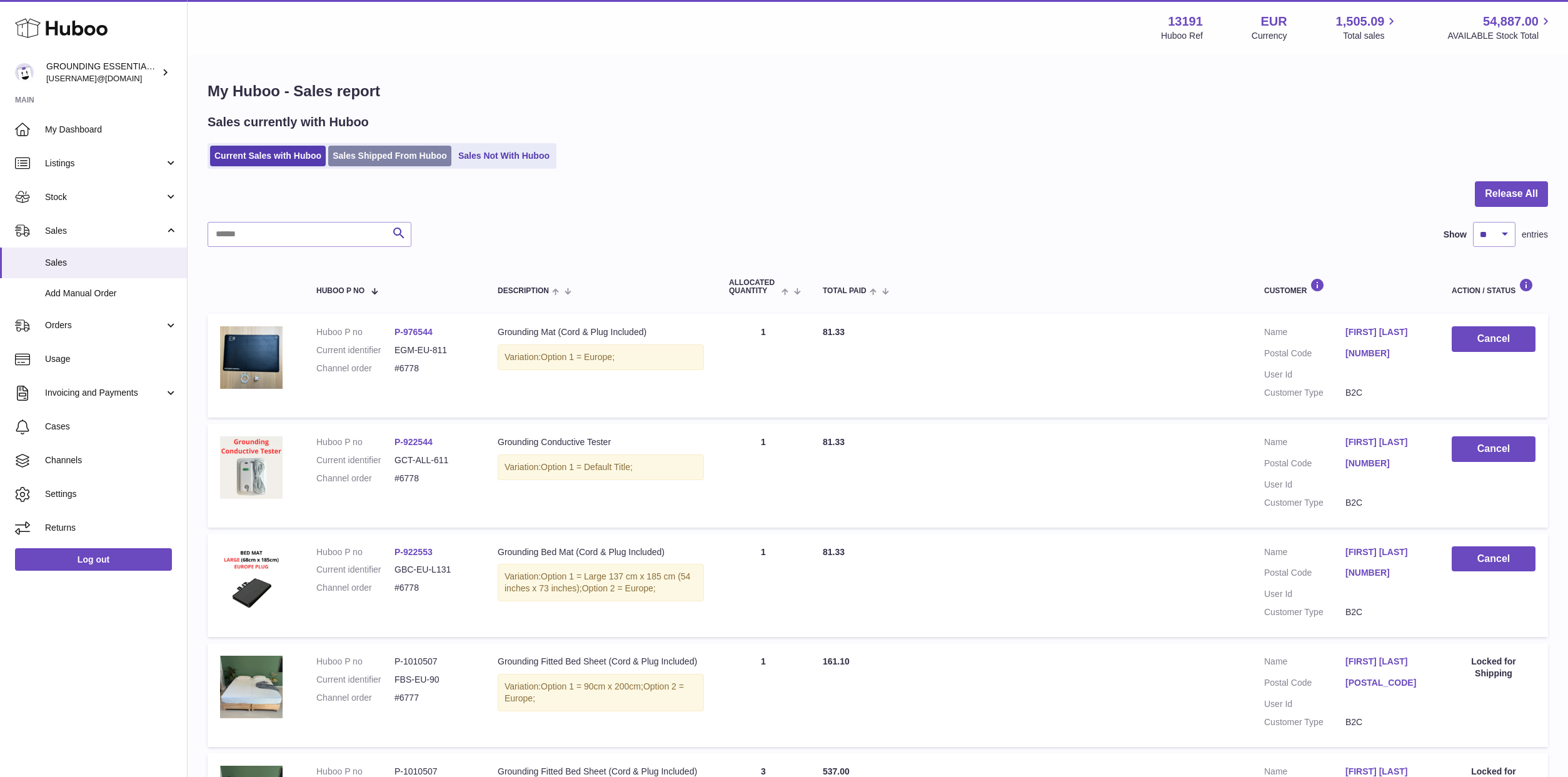 click on "Sales Shipped From Huboo" at bounding box center [389, 156] 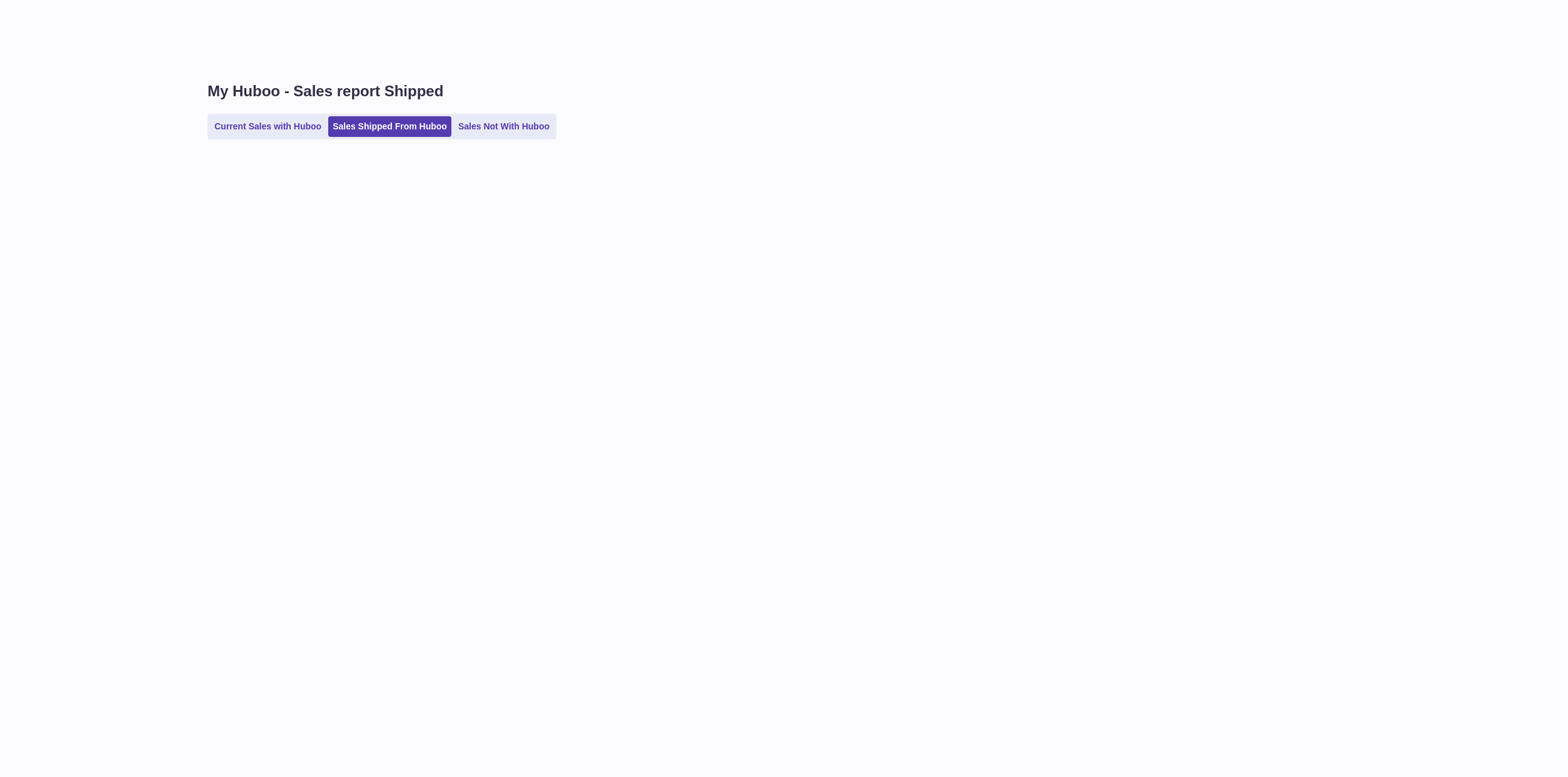 scroll, scrollTop: 0, scrollLeft: 0, axis: both 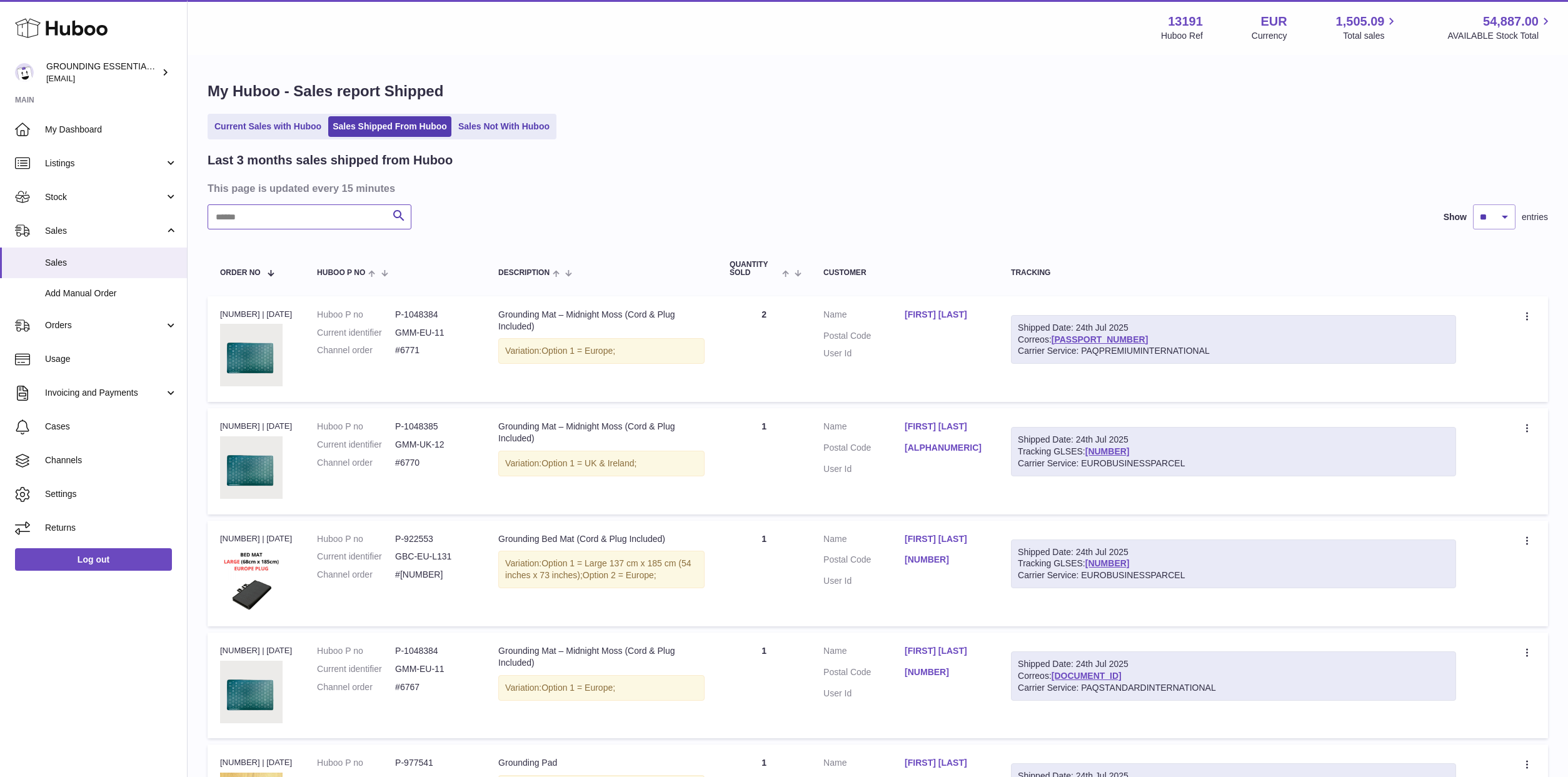 click at bounding box center [309, 217] 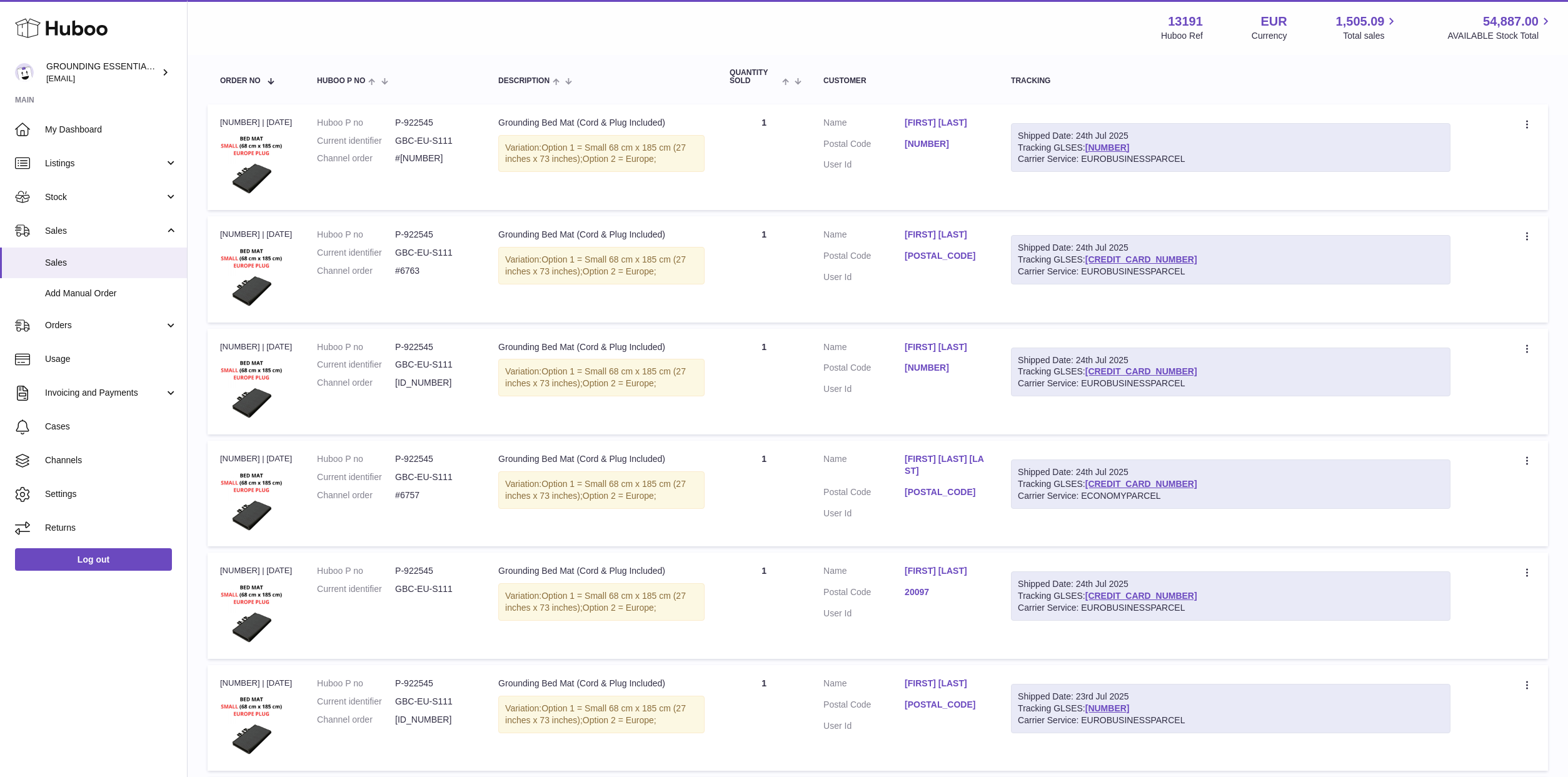 scroll, scrollTop: 31, scrollLeft: 0, axis: vertical 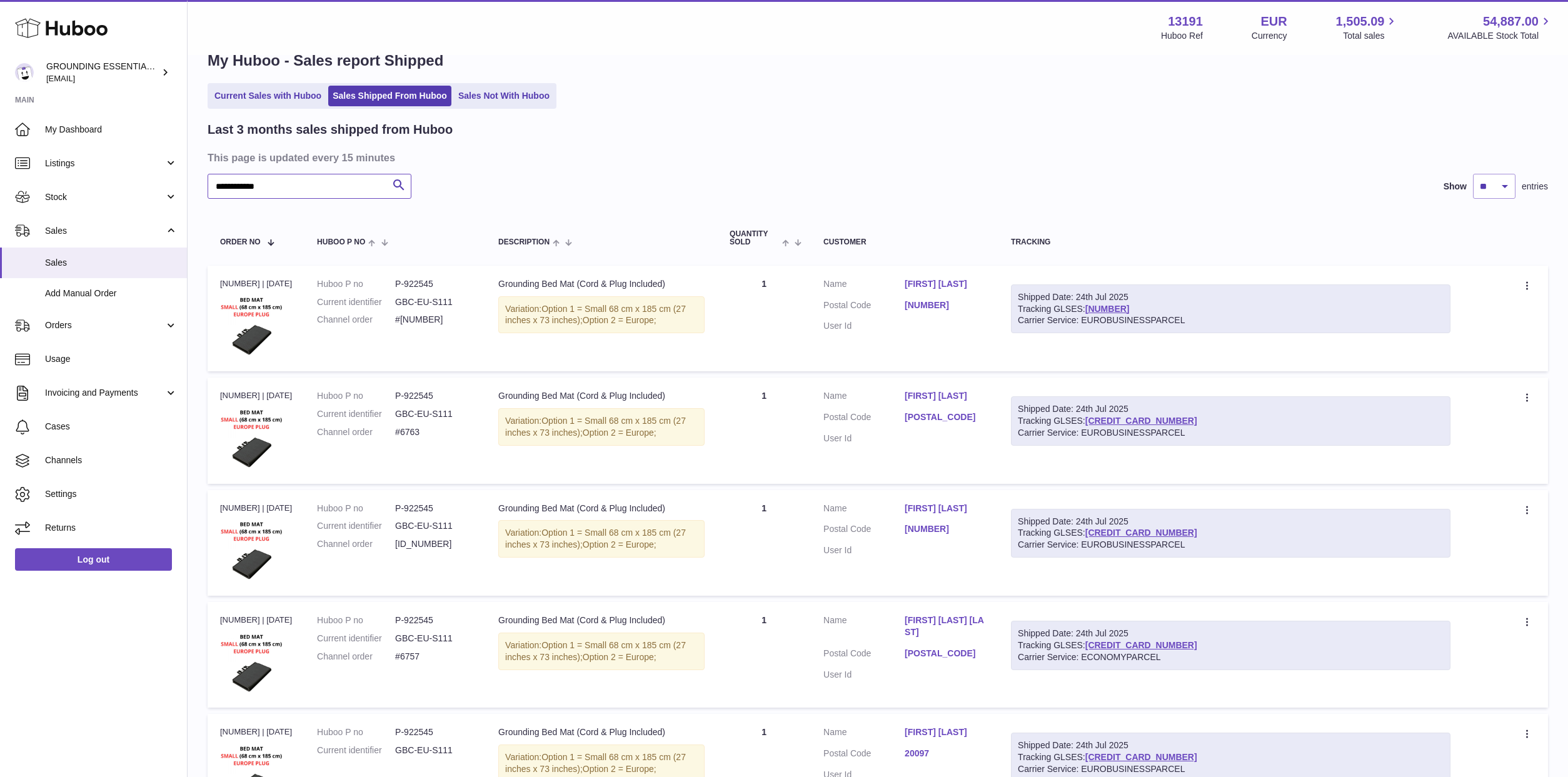 type on "**********" 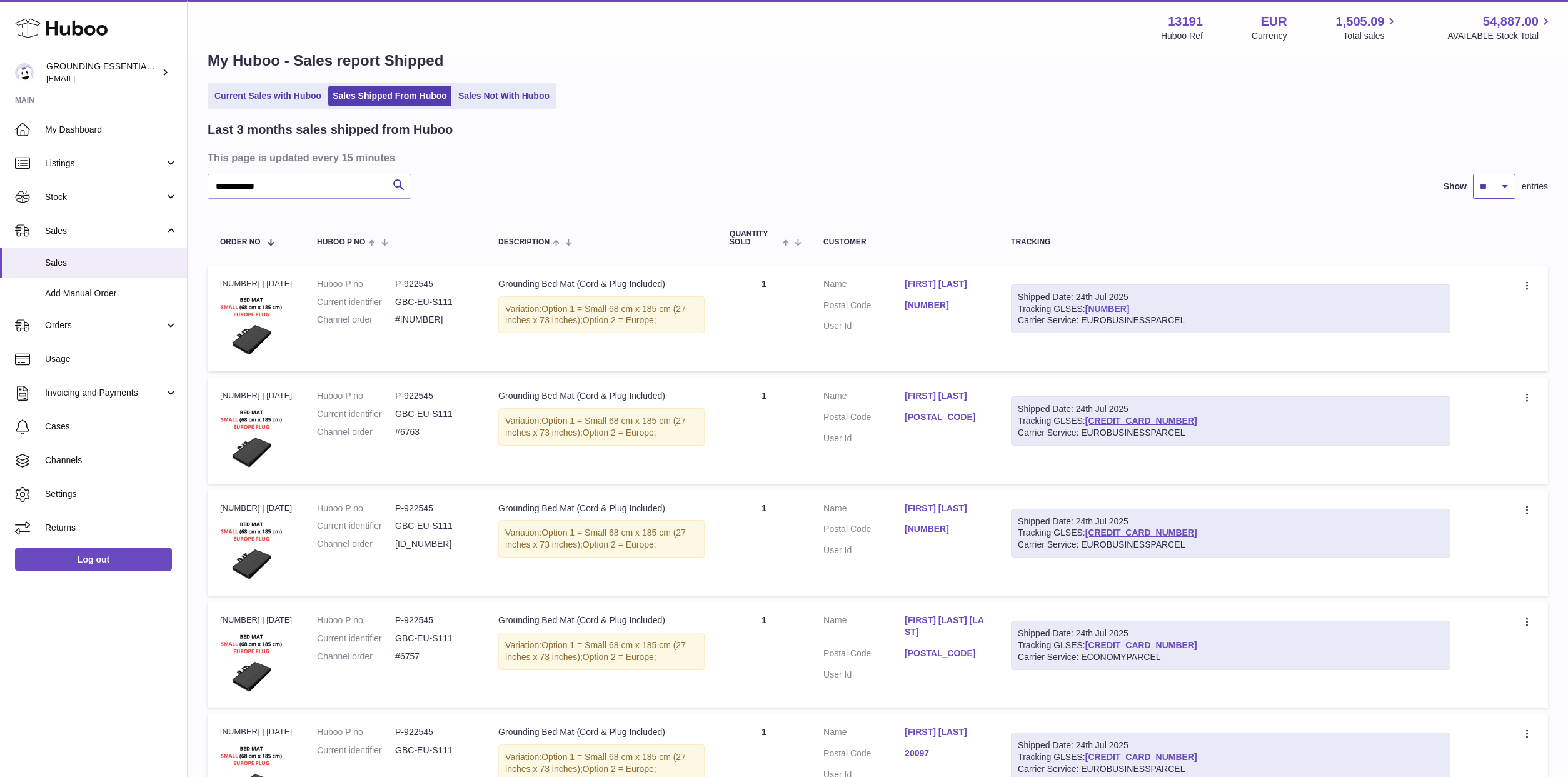click on "** ** **" at bounding box center (1494, 186) 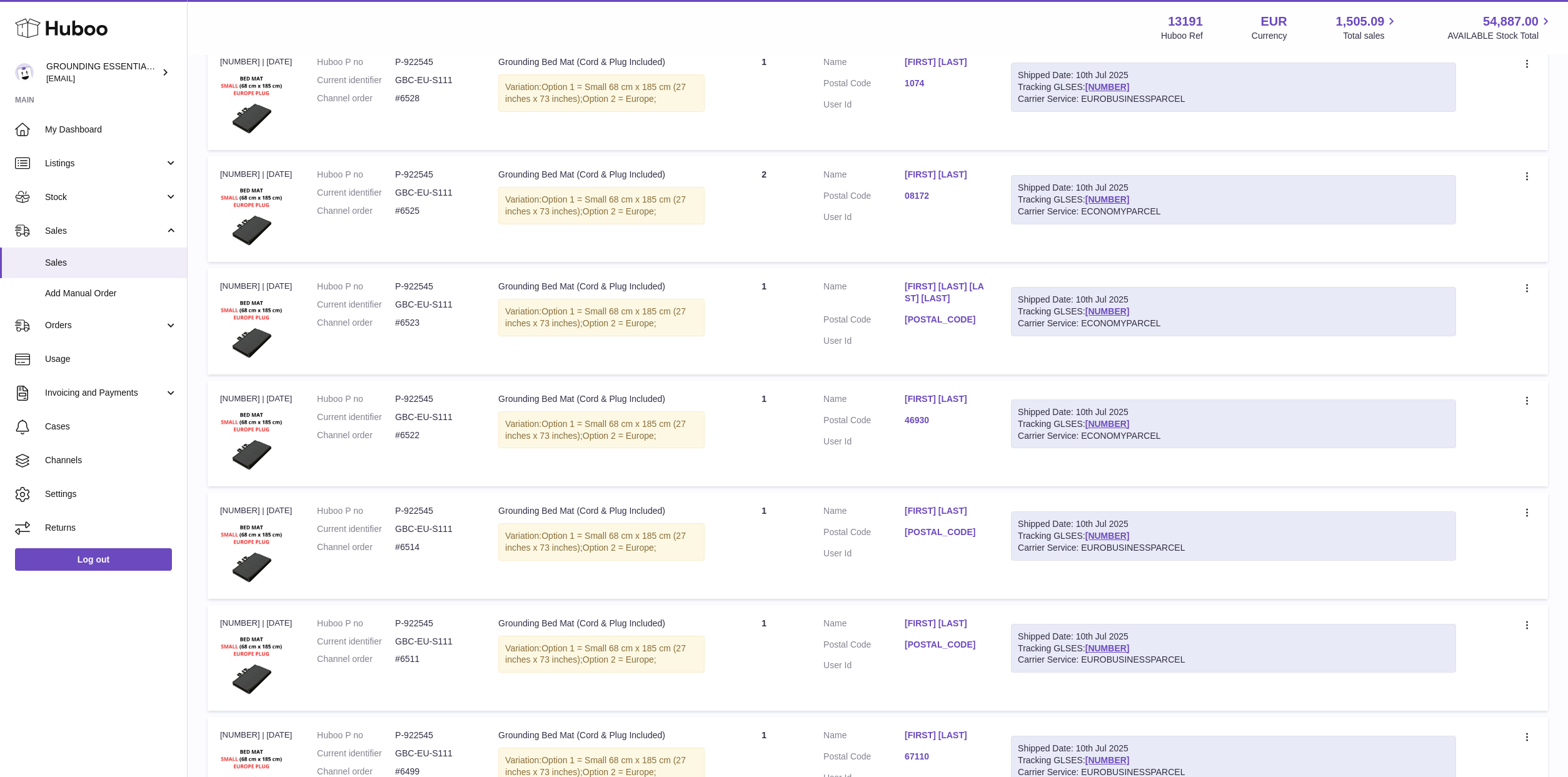 scroll, scrollTop: 5261, scrollLeft: 0, axis: vertical 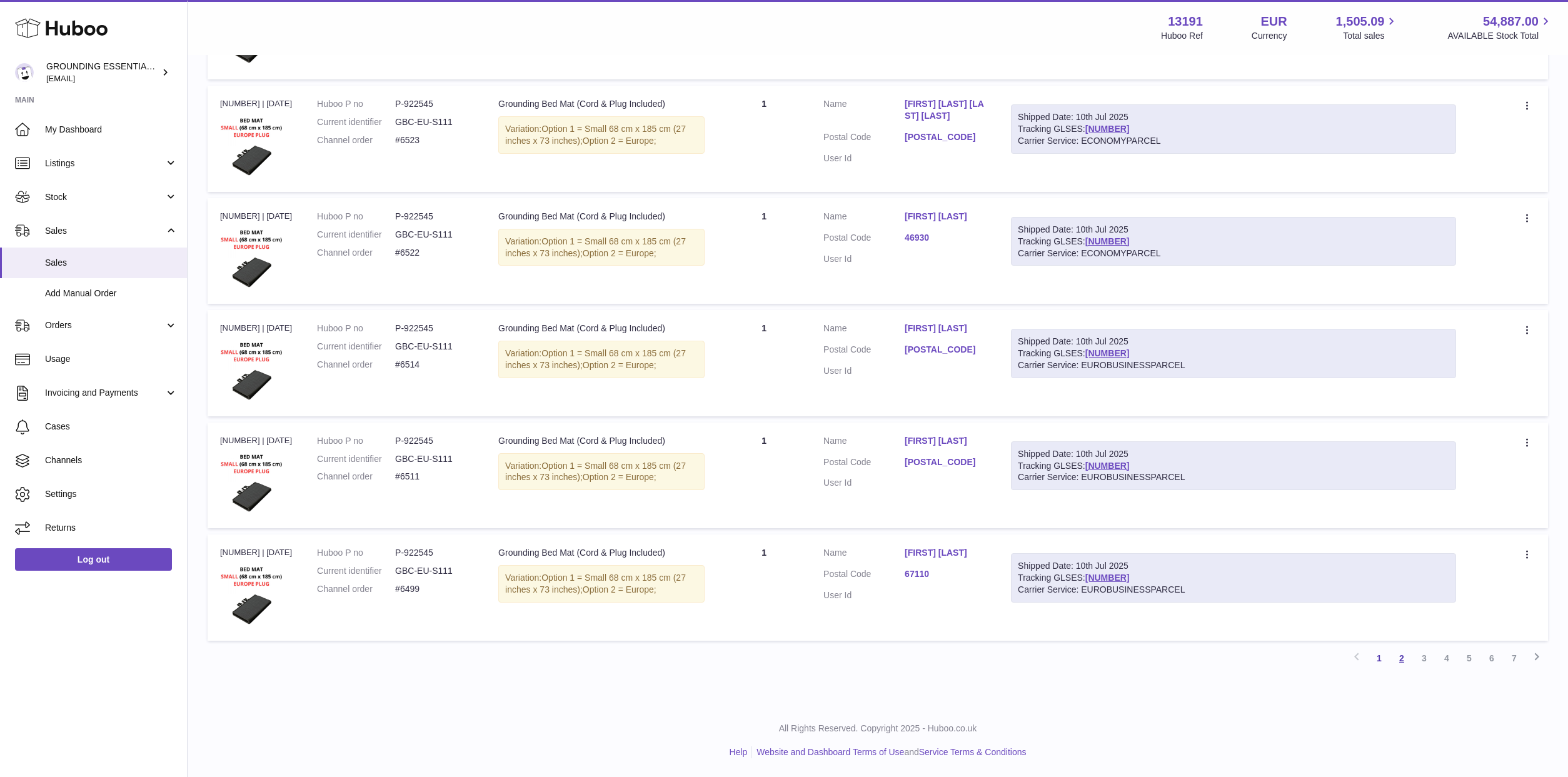 click on "2" at bounding box center [1402, 658] 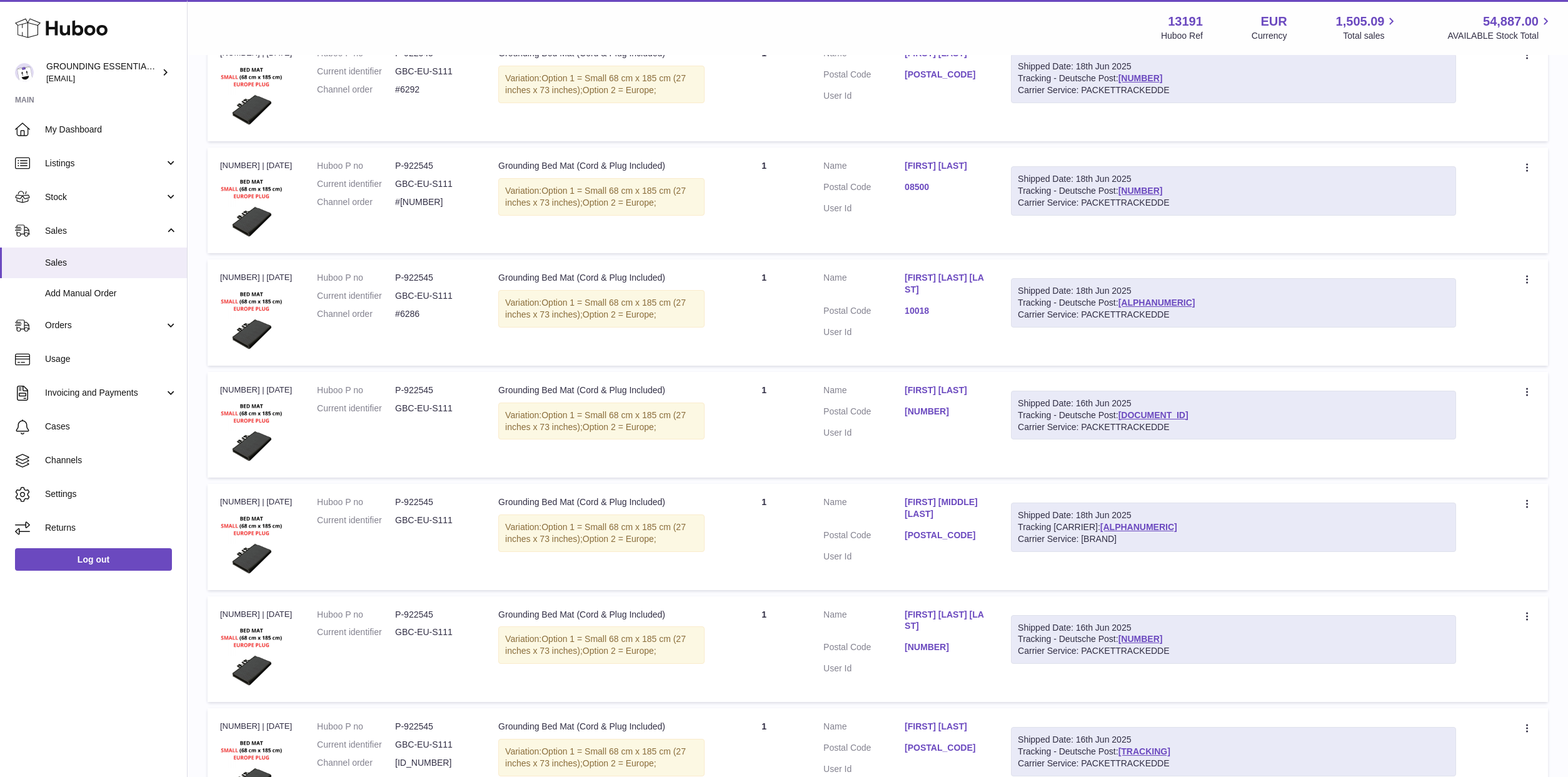scroll, scrollTop: 5258, scrollLeft: 0, axis: vertical 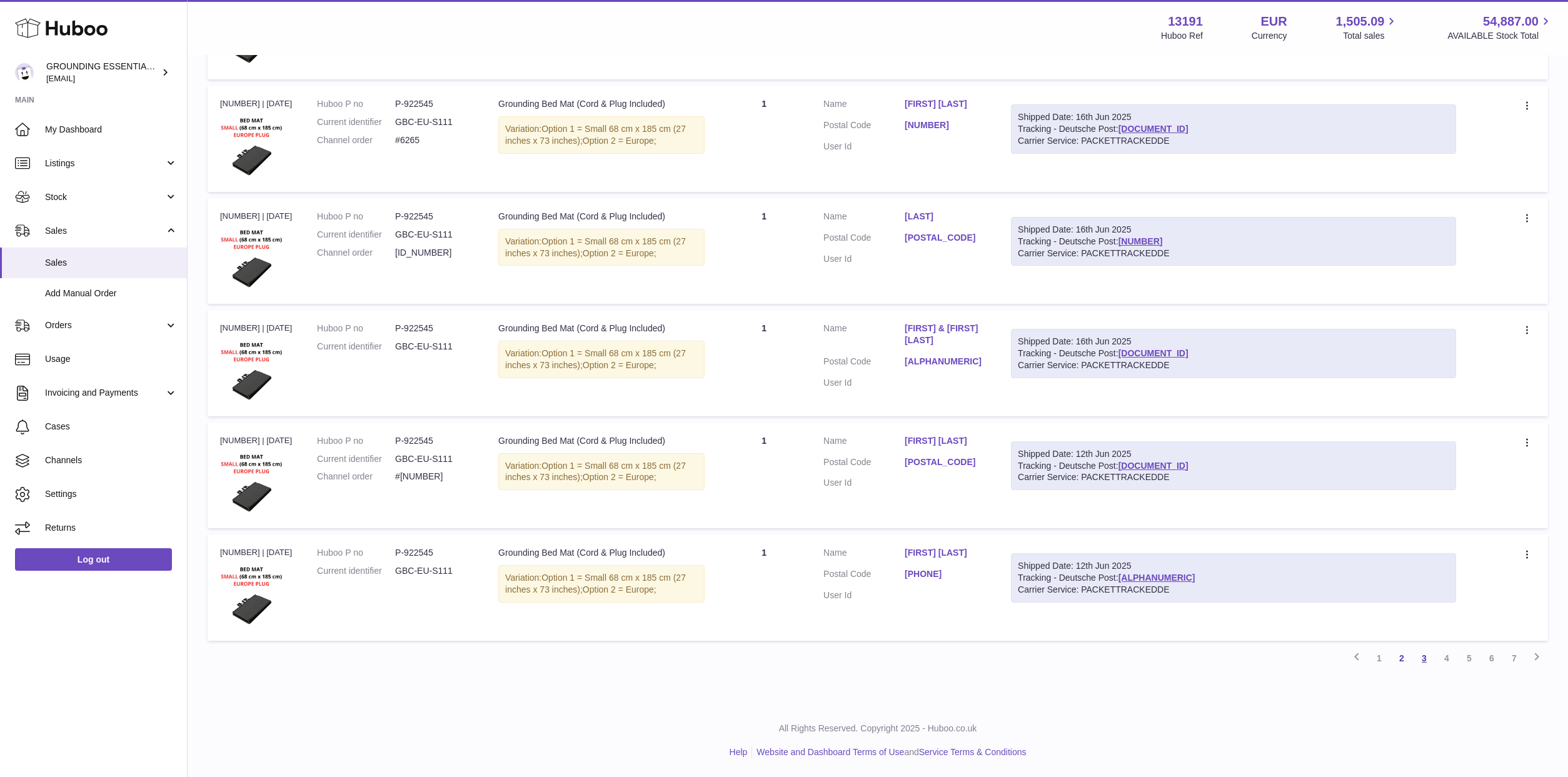 click on "3" at bounding box center (1424, 658) 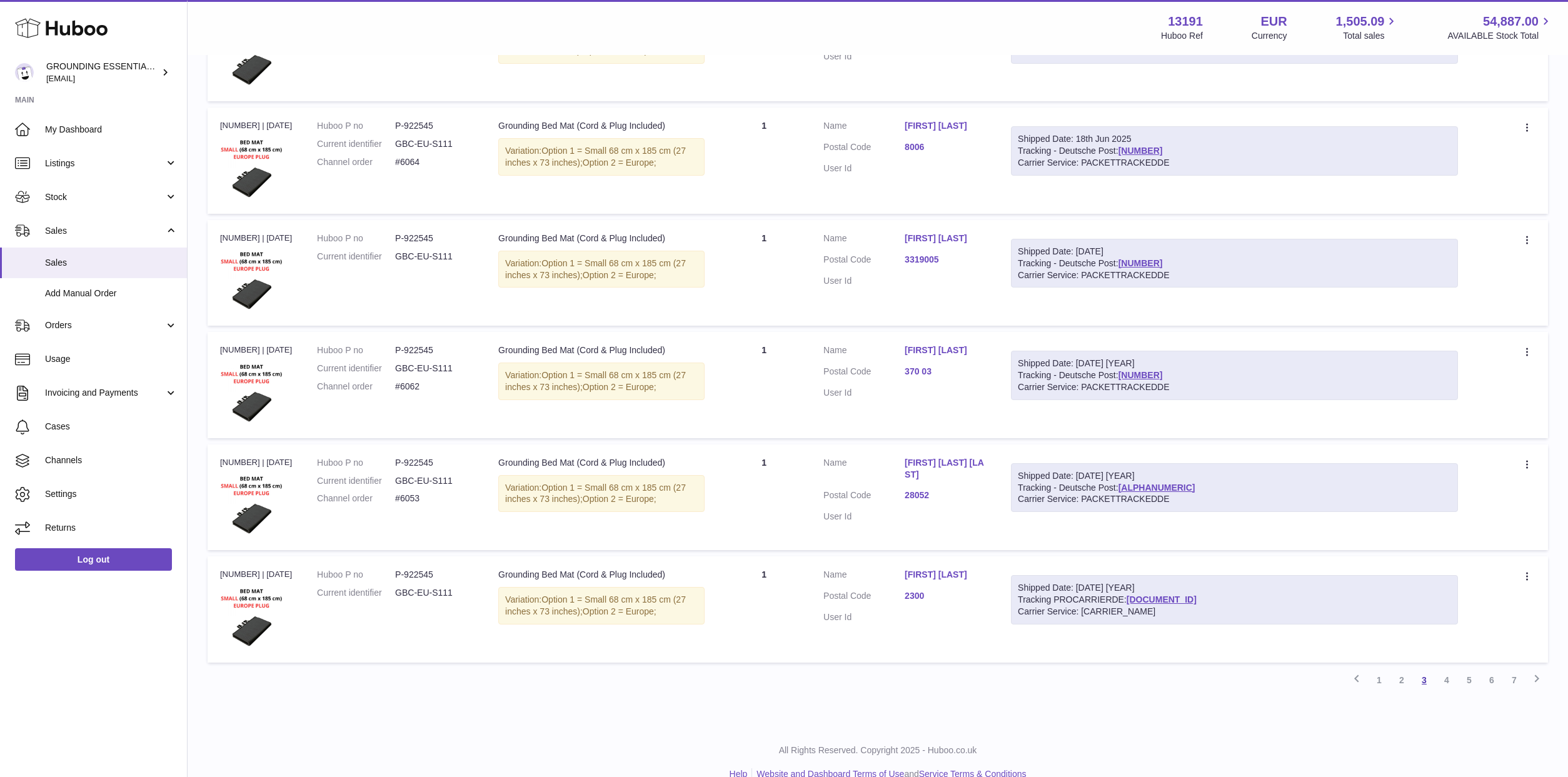 scroll, scrollTop: 5258, scrollLeft: 0, axis: vertical 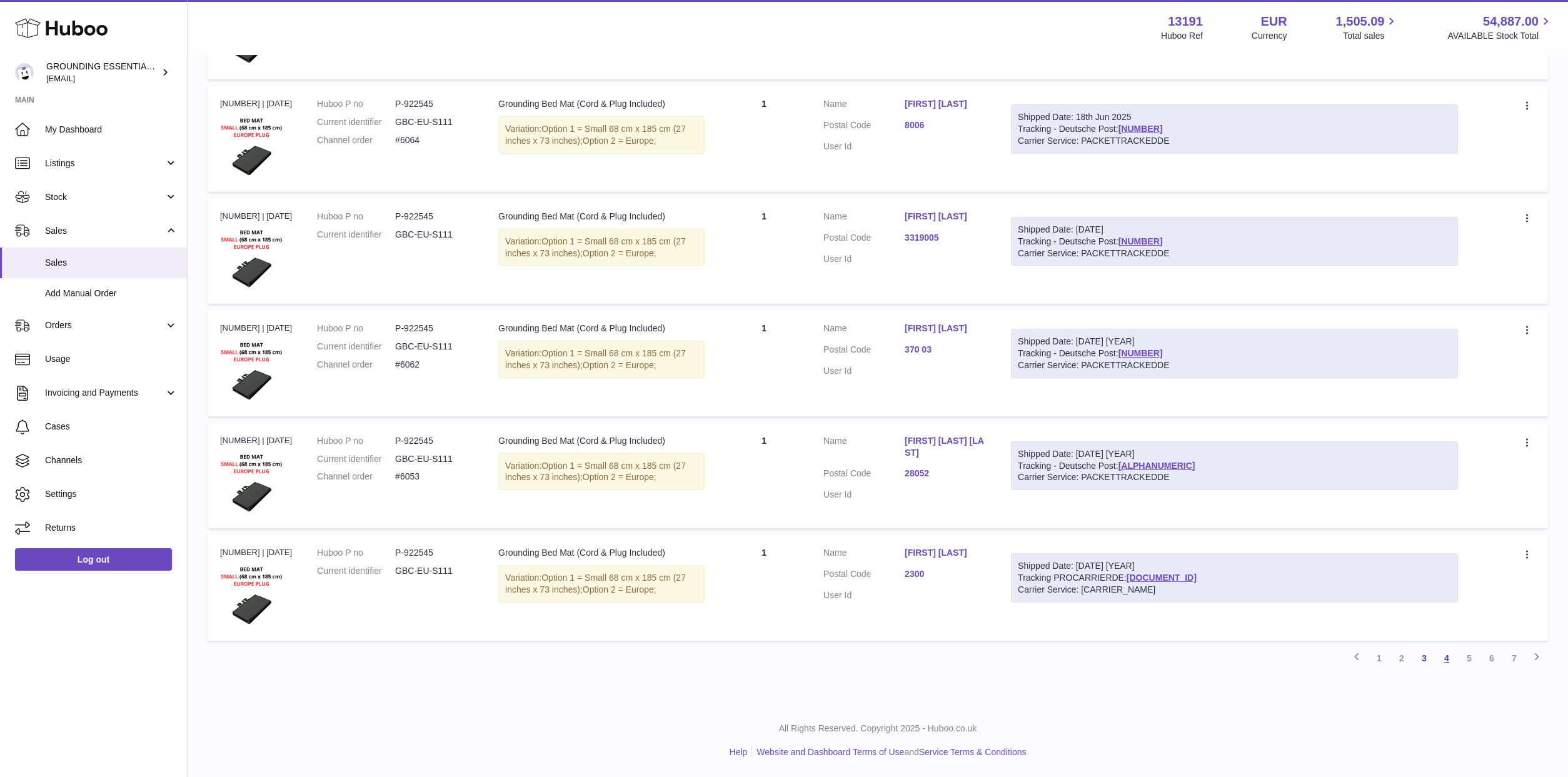 click on "4" at bounding box center (1447, 658) 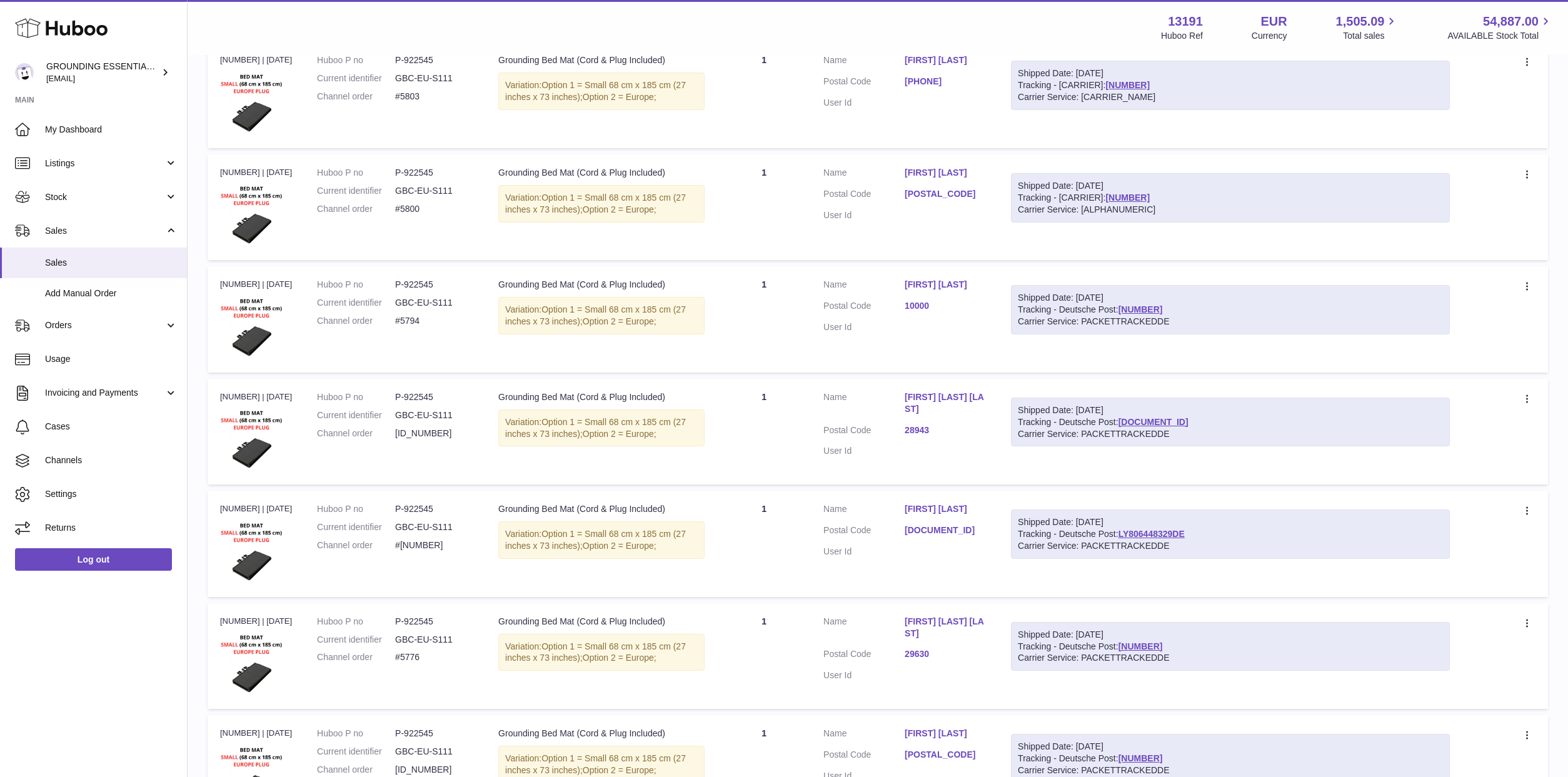 scroll, scrollTop: 5258, scrollLeft: 0, axis: vertical 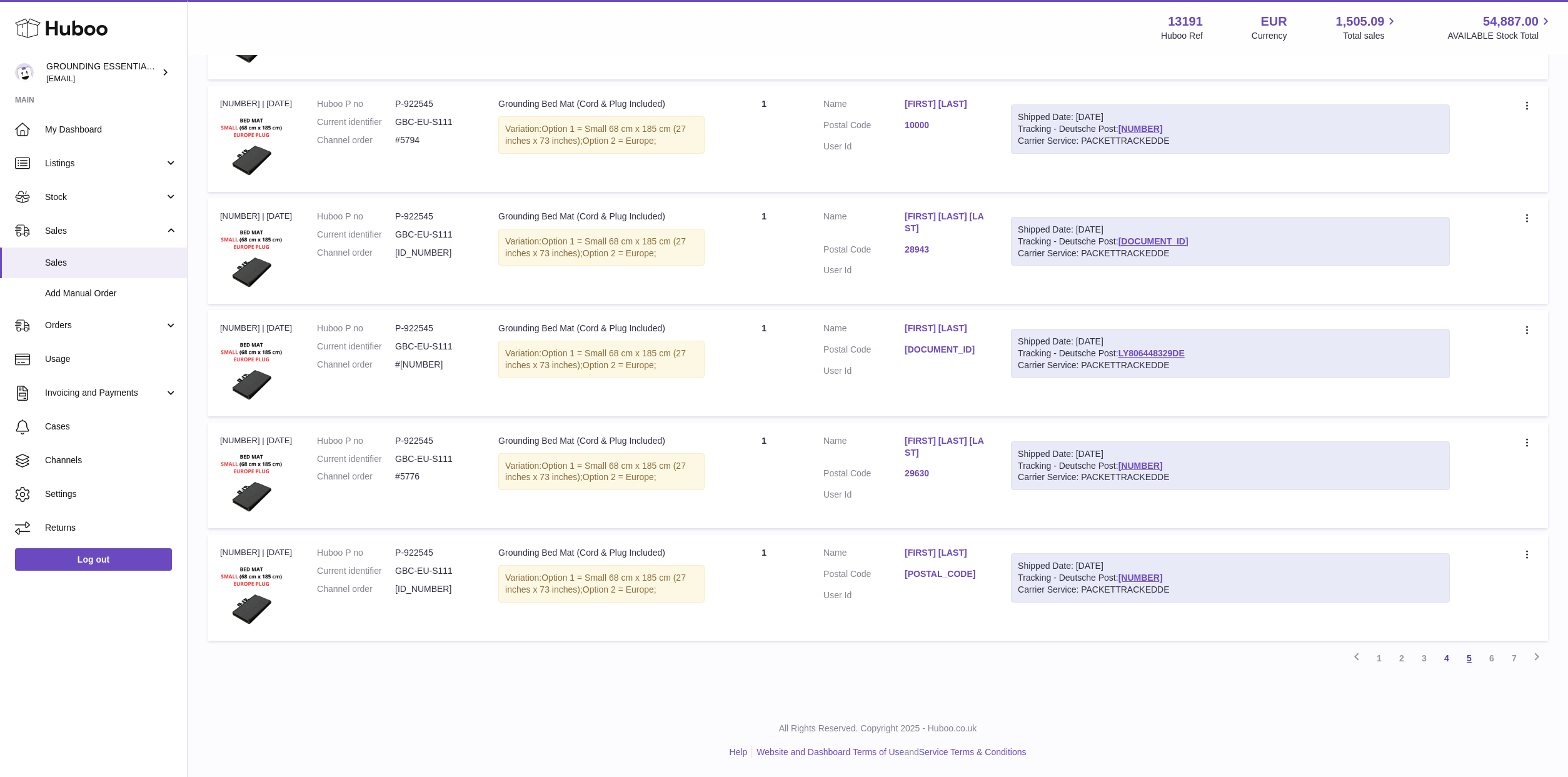 click on "5" at bounding box center (1469, 658) 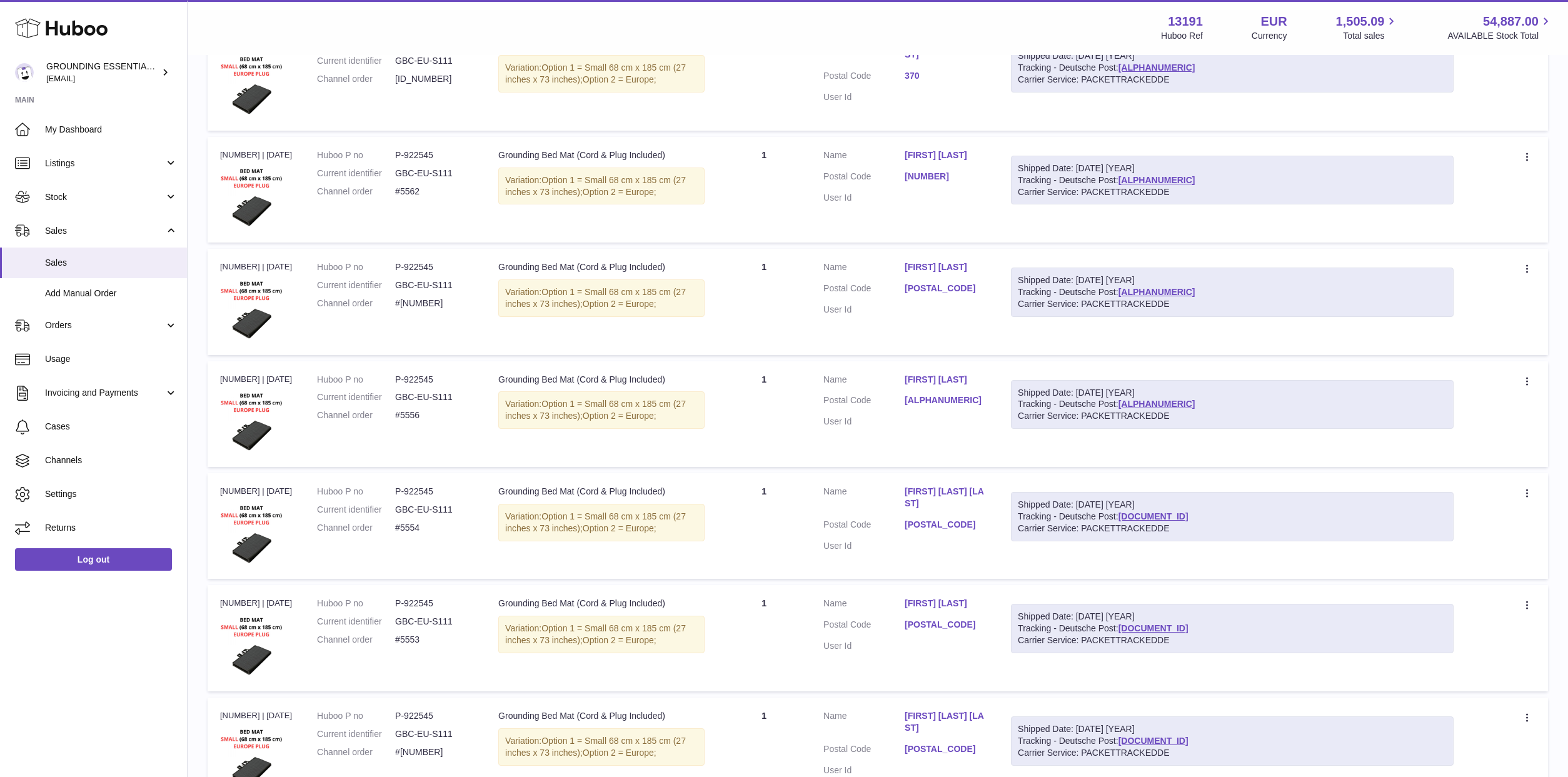 scroll, scrollTop: 5258, scrollLeft: 0, axis: vertical 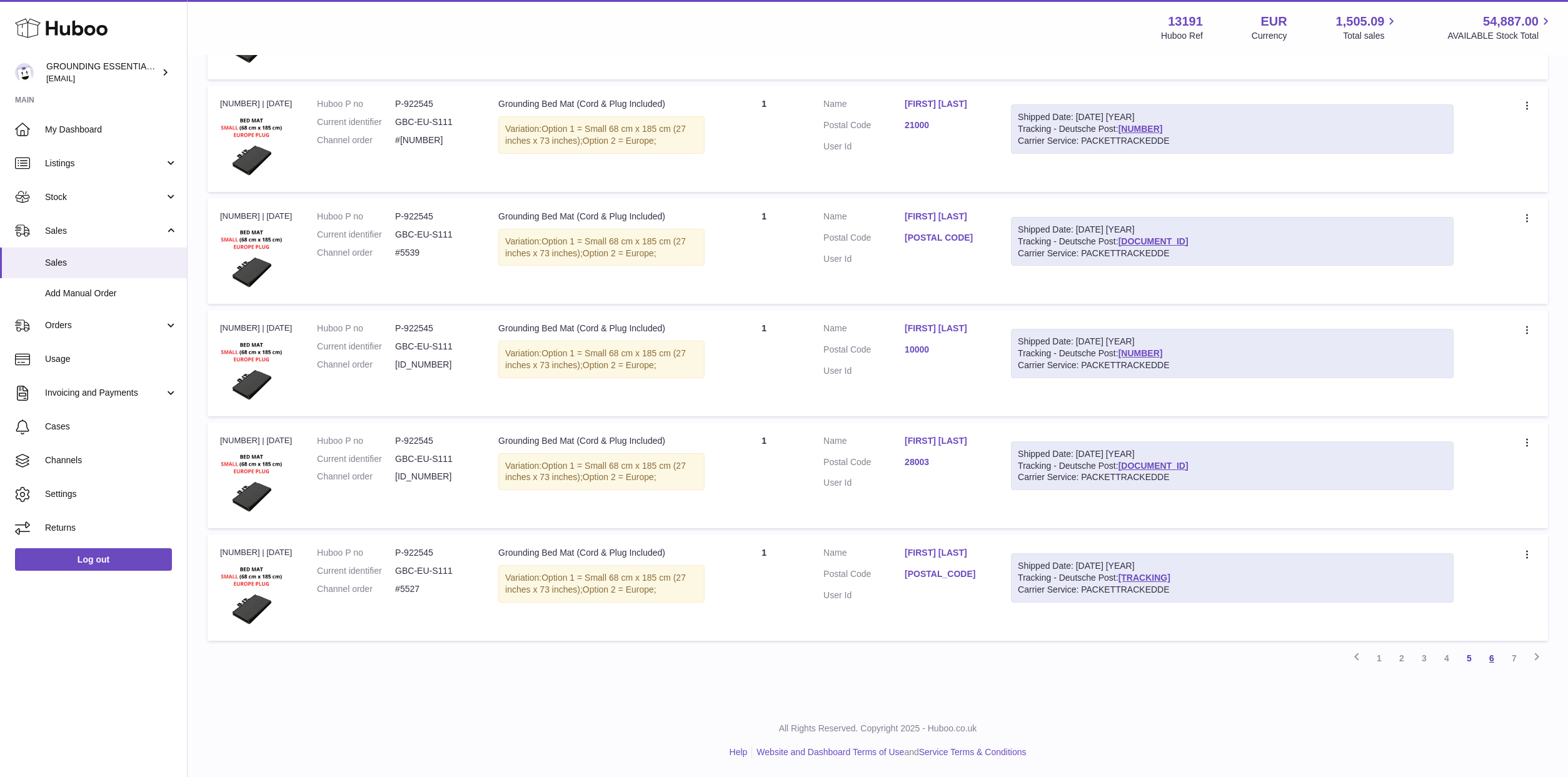 click on "6" at bounding box center (1492, 658) 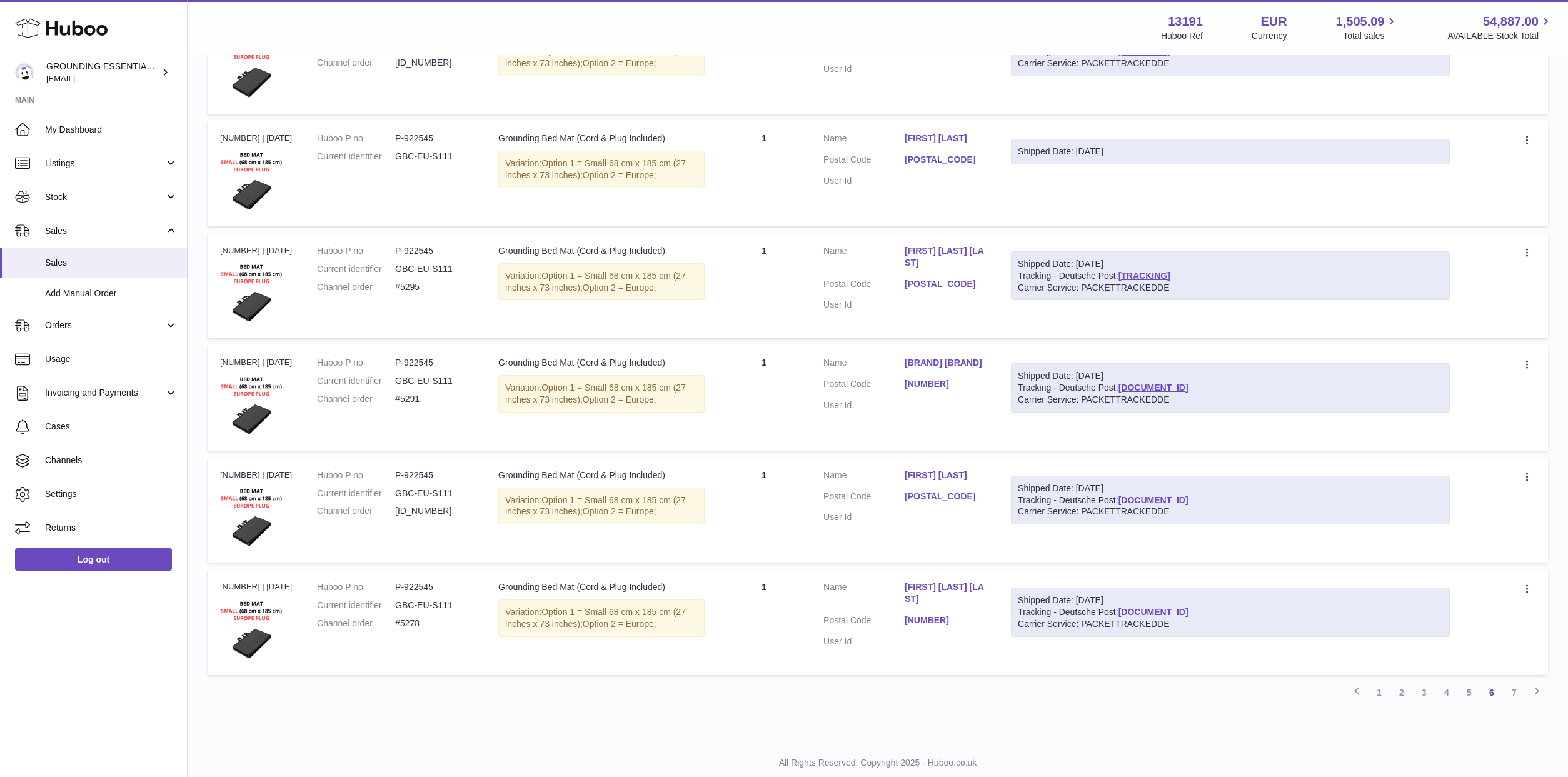 scroll, scrollTop: 5258, scrollLeft: 0, axis: vertical 